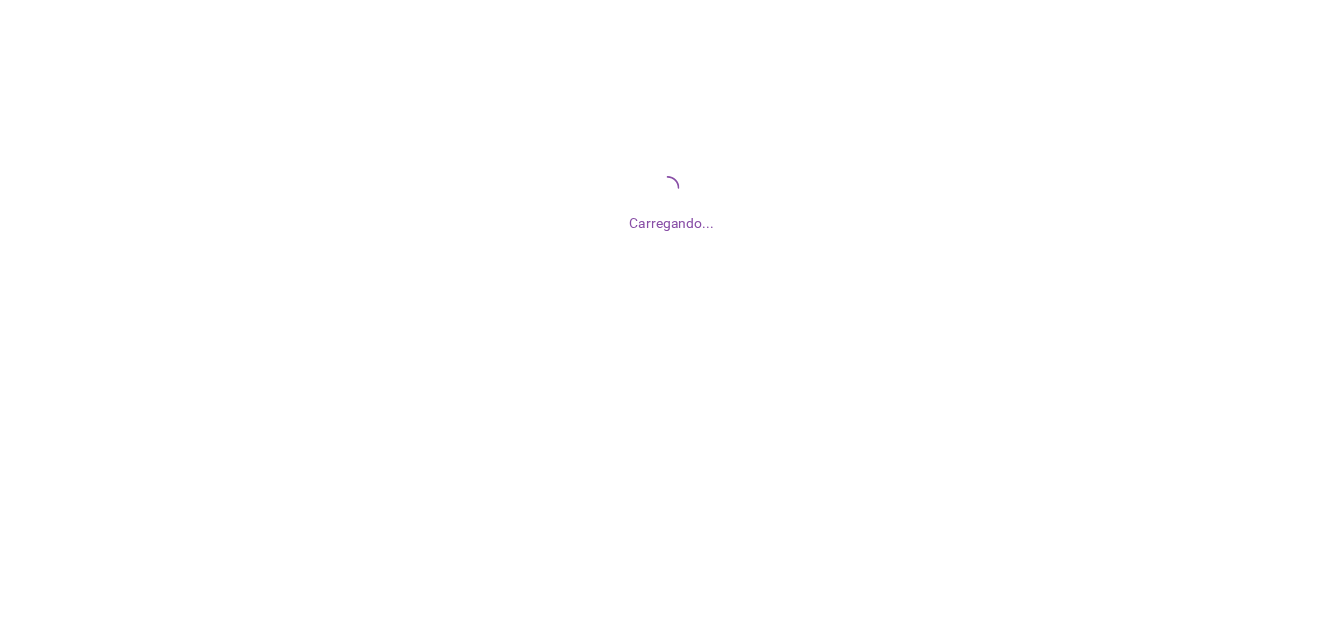 scroll, scrollTop: 0, scrollLeft: 0, axis: both 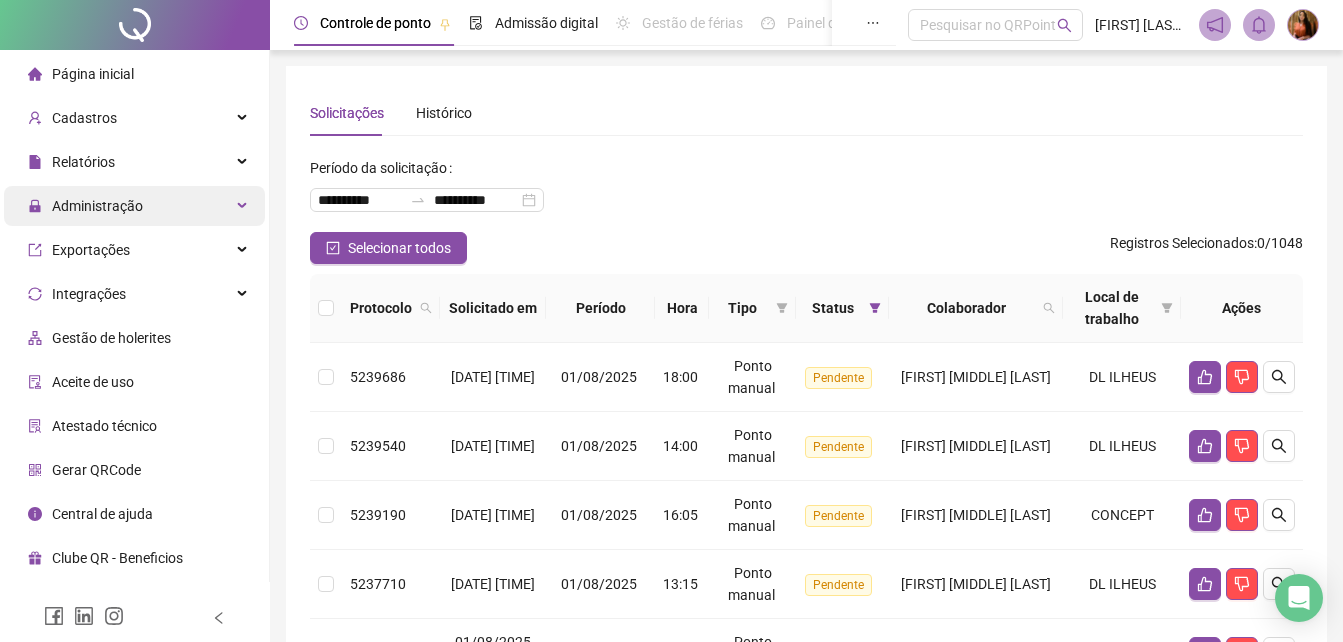 click on "Administração" at bounding box center [97, 206] 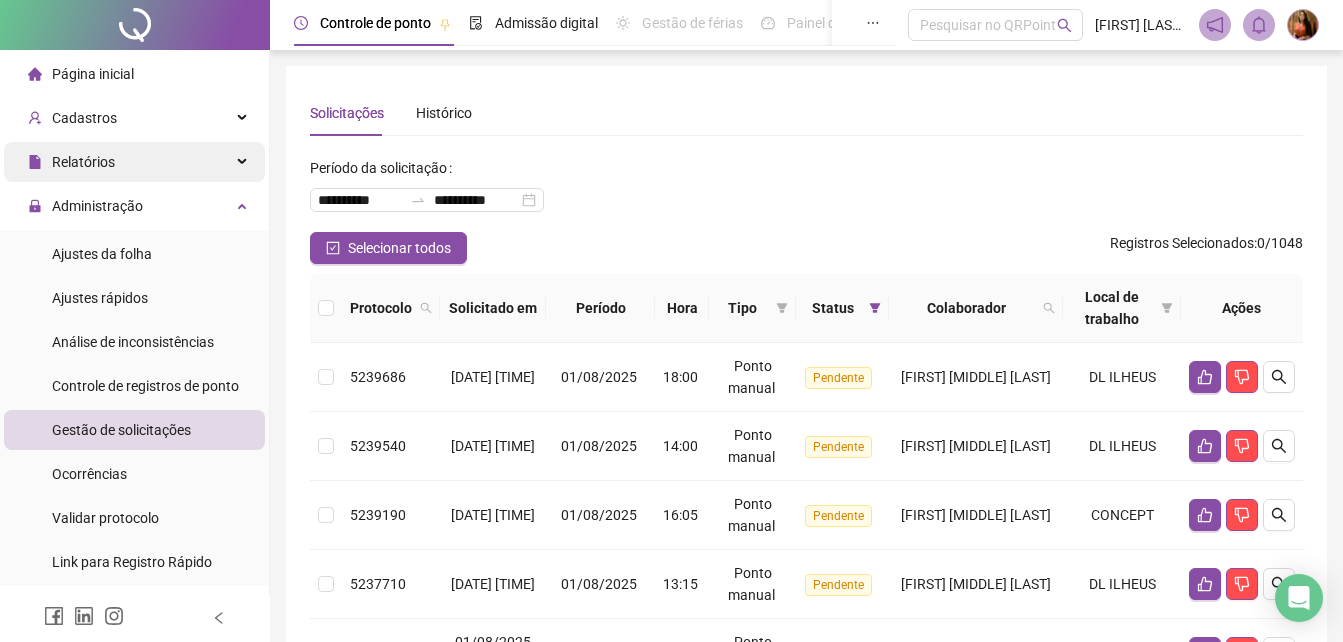 click on "Relatórios" at bounding box center [83, 162] 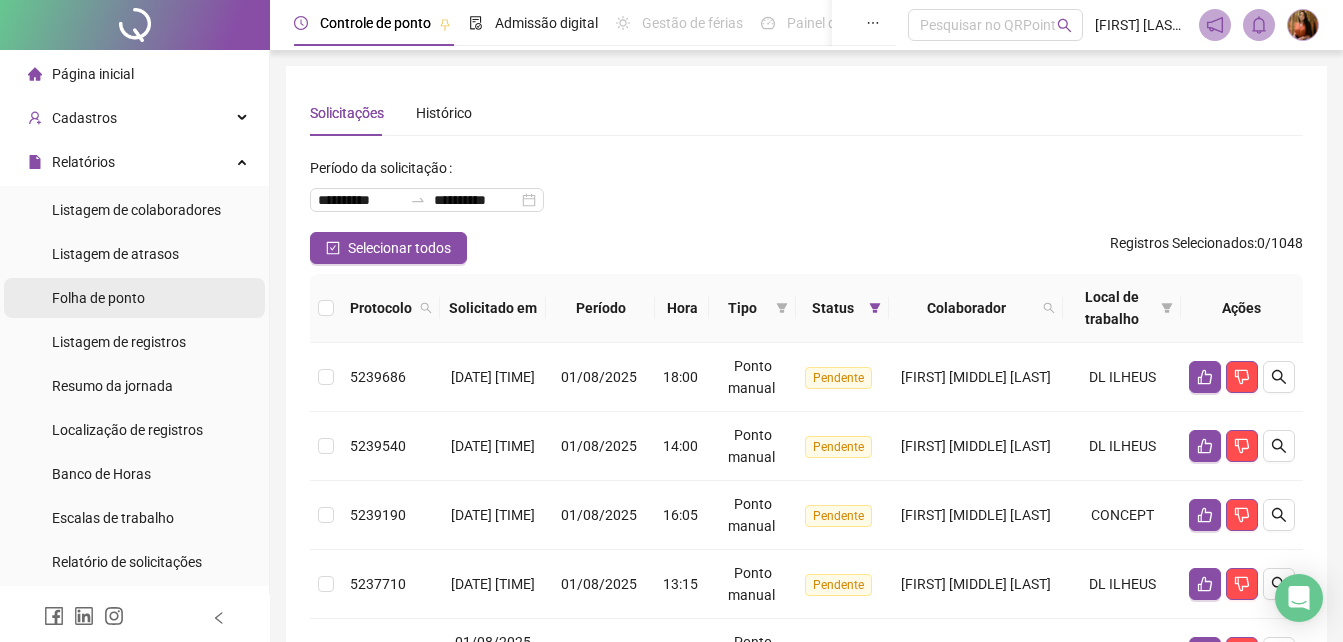 click on "Folha de ponto" at bounding box center [98, 298] 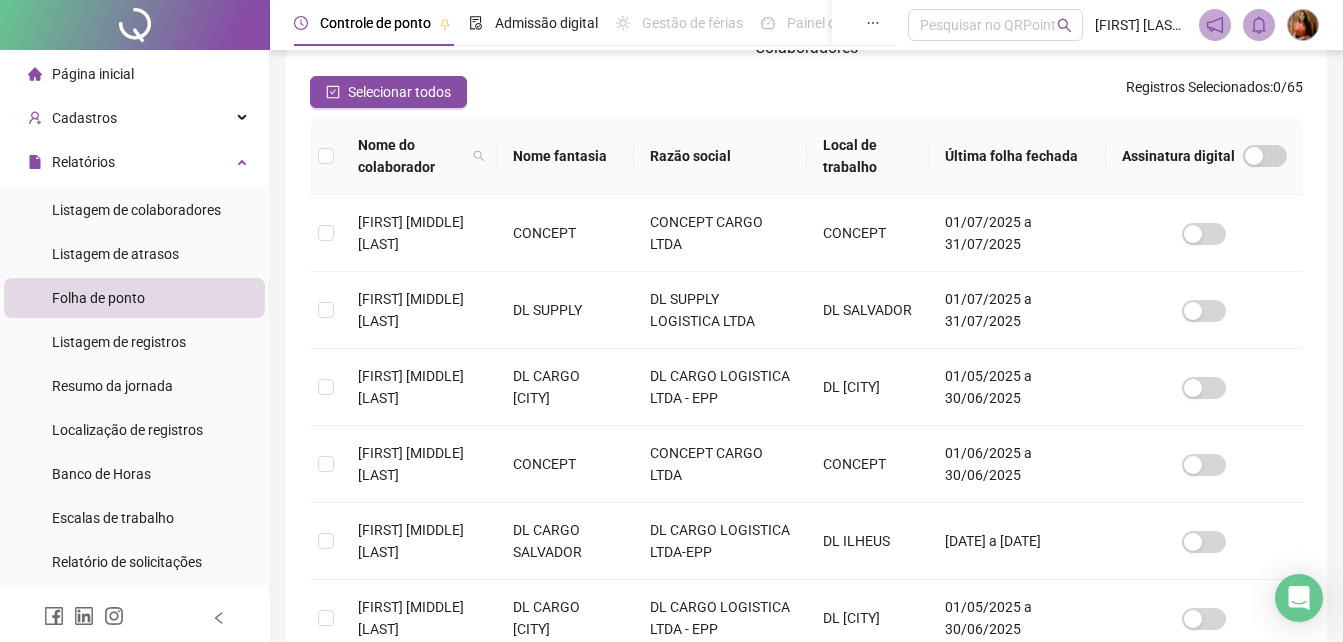 scroll, scrollTop: 258, scrollLeft: 0, axis: vertical 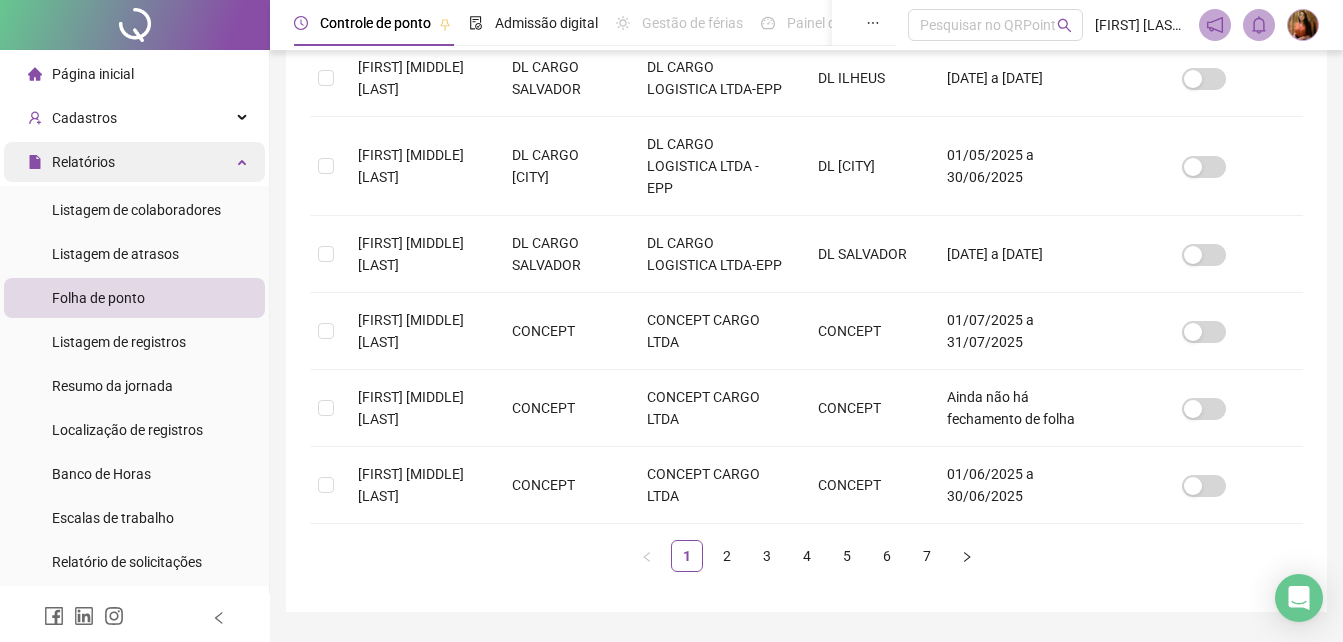 click on "Relatórios" at bounding box center (83, 162) 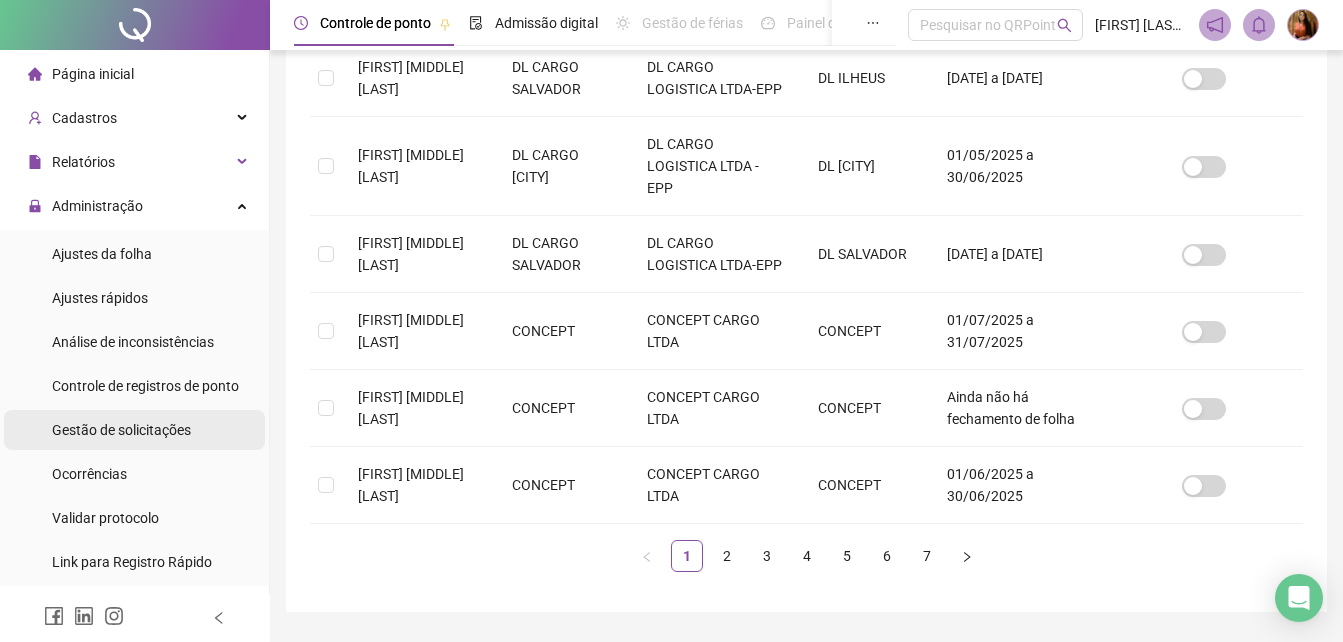 click on "Gestão de solicitações" at bounding box center (121, 430) 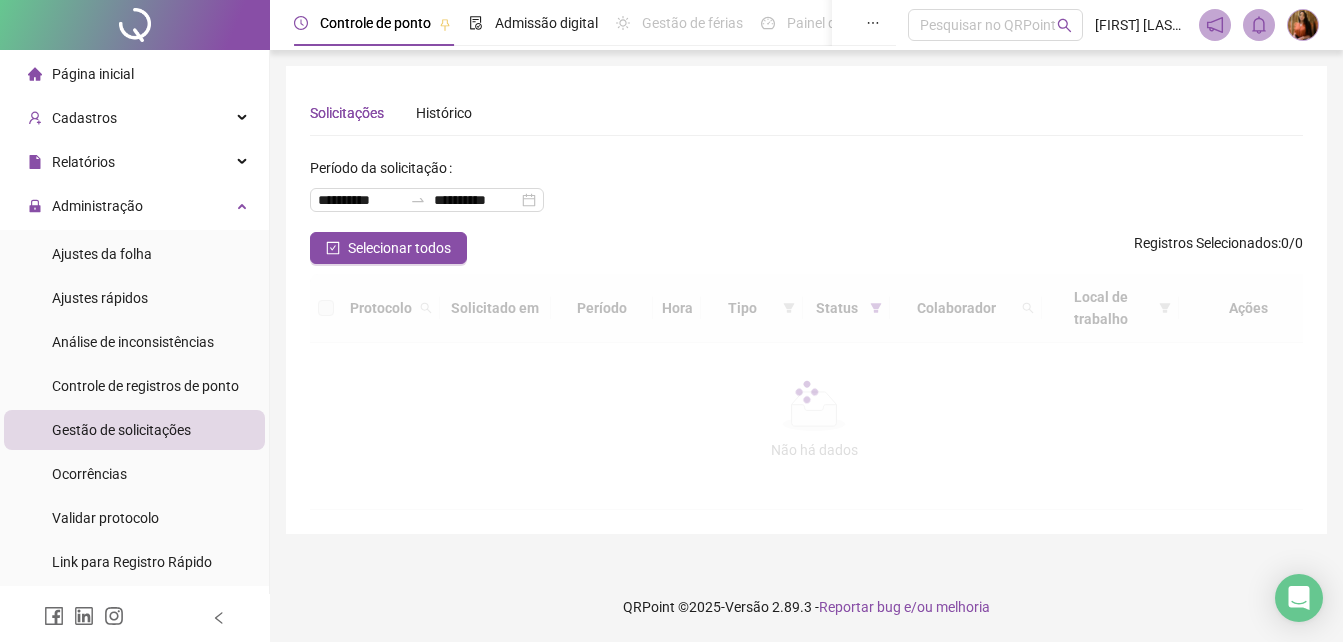 scroll, scrollTop: 0, scrollLeft: 0, axis: both 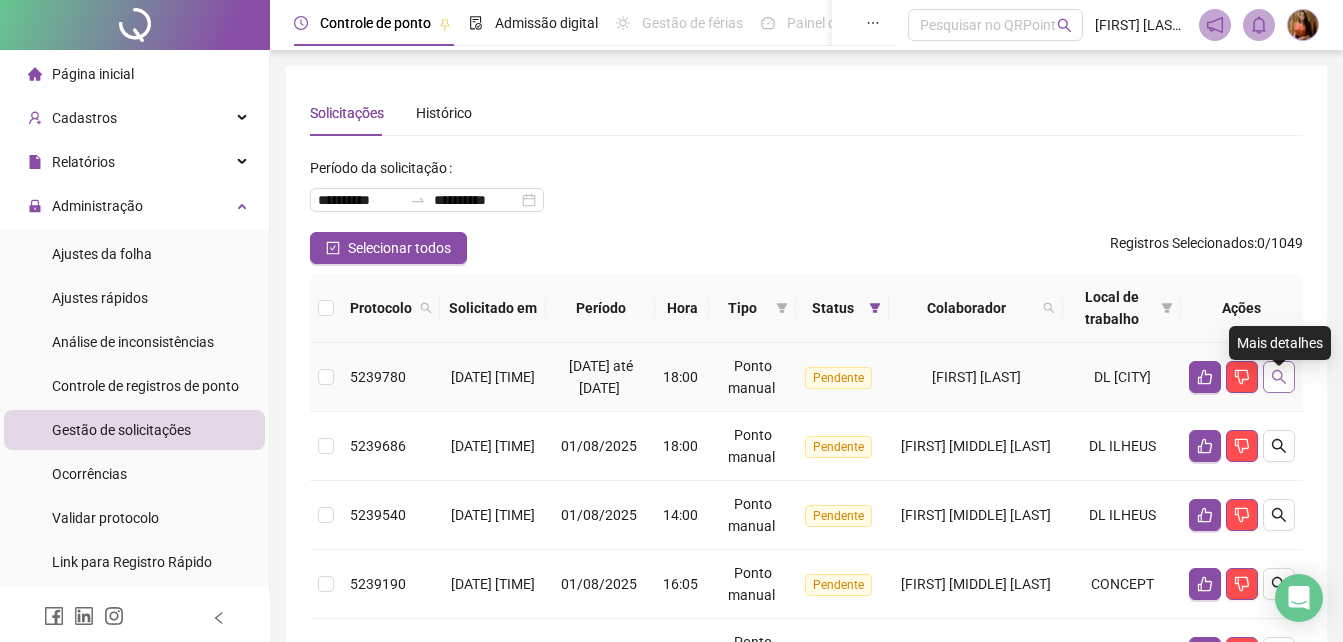 click 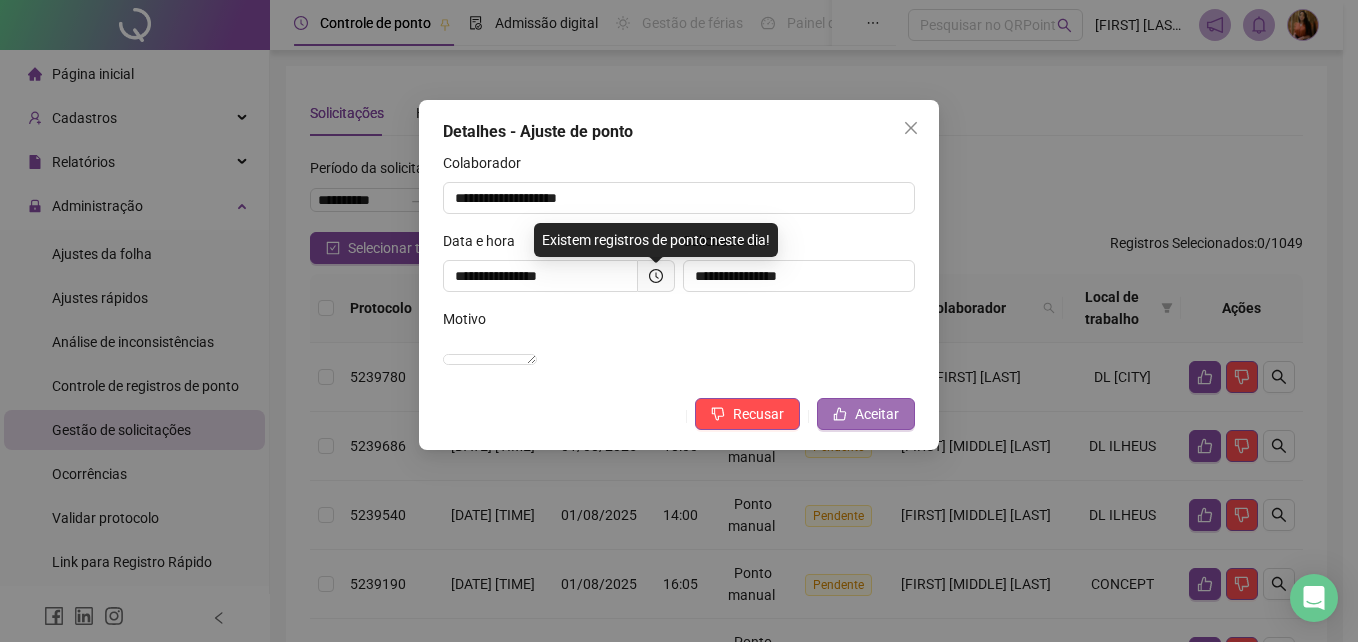 click on "Aceitar" at bounding box center [866, 414] 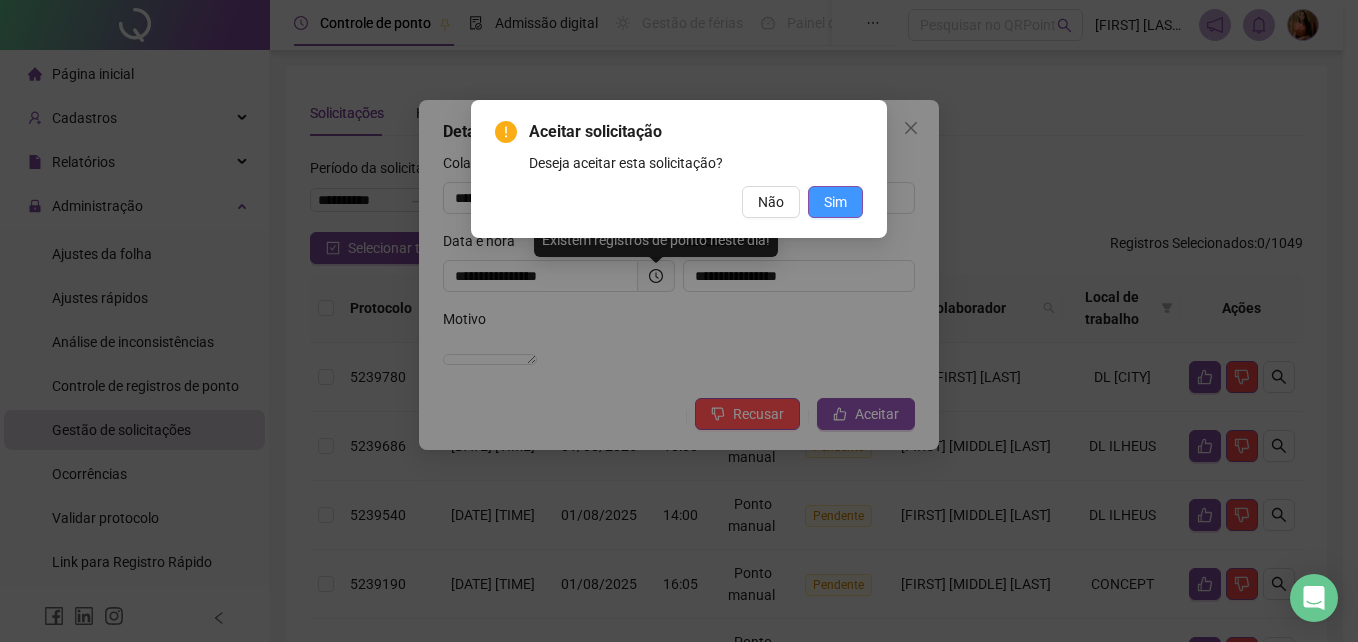 click on "Sim" at bounding box center [835, 202] 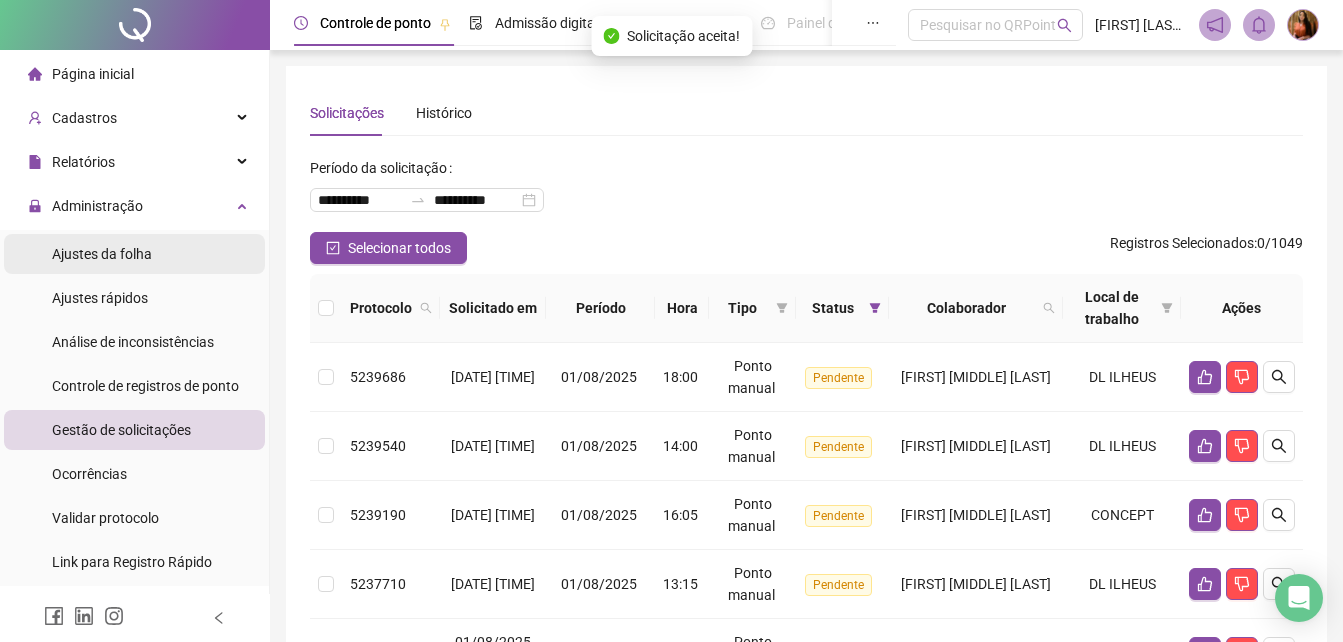 click on "Ajustes da folha" at bounding box center [102, 254] 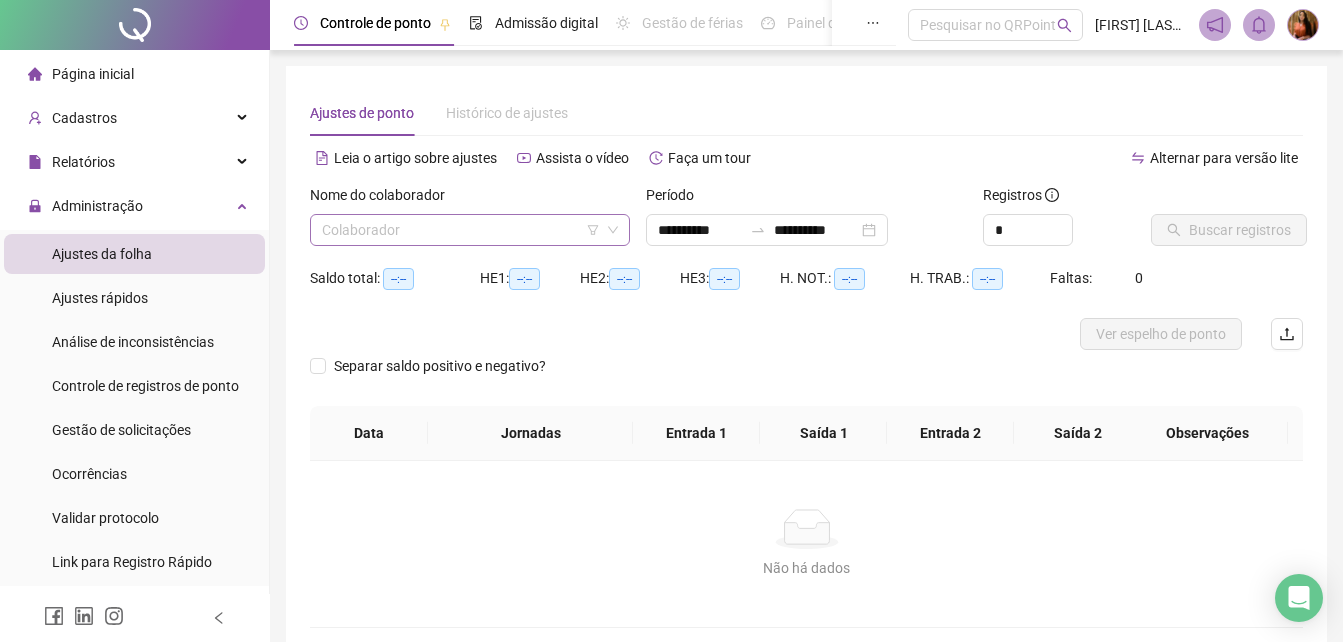 click at bounding box center (461, 230) 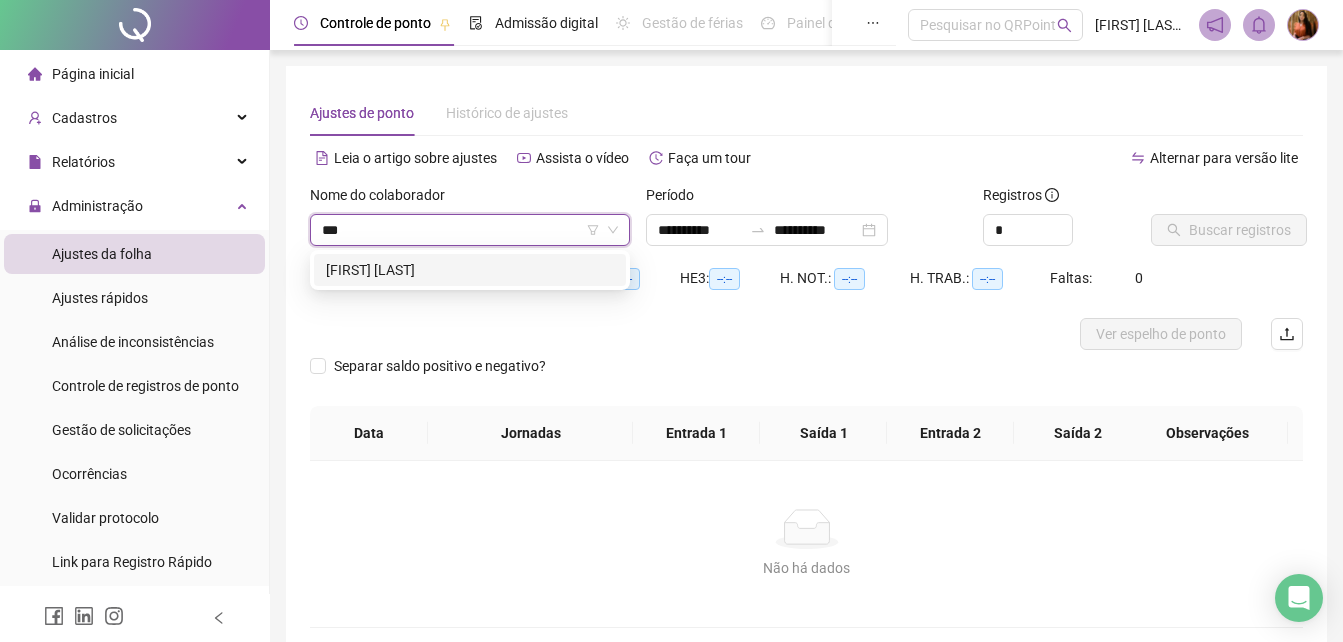 type on "****" 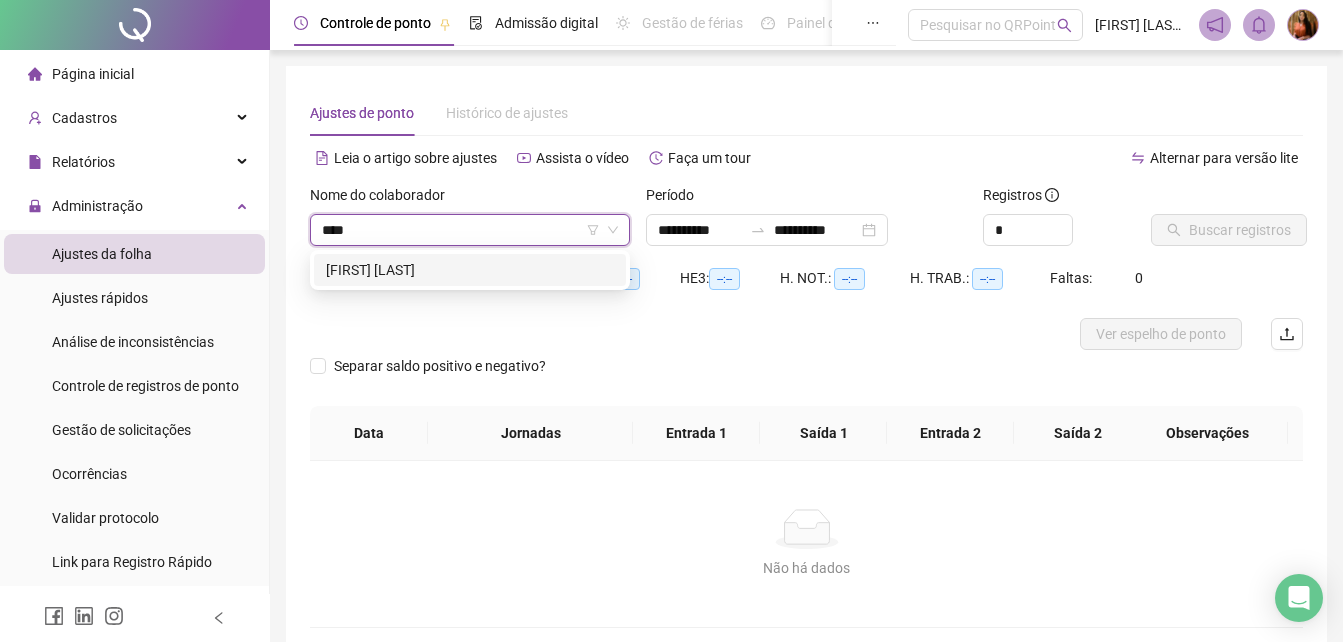 click on "[FIRST] [LAST]" at bounding box center [470, 270] 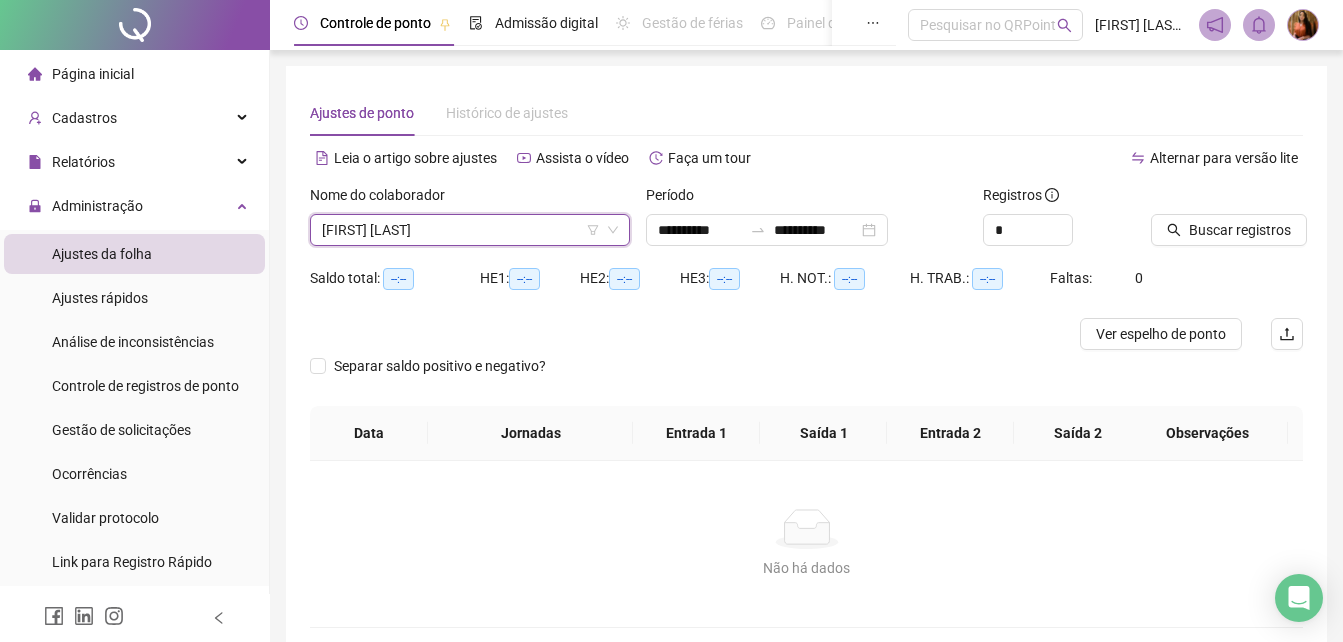 click on "Saldo total:   --:--" at bounding box center [395, 278] 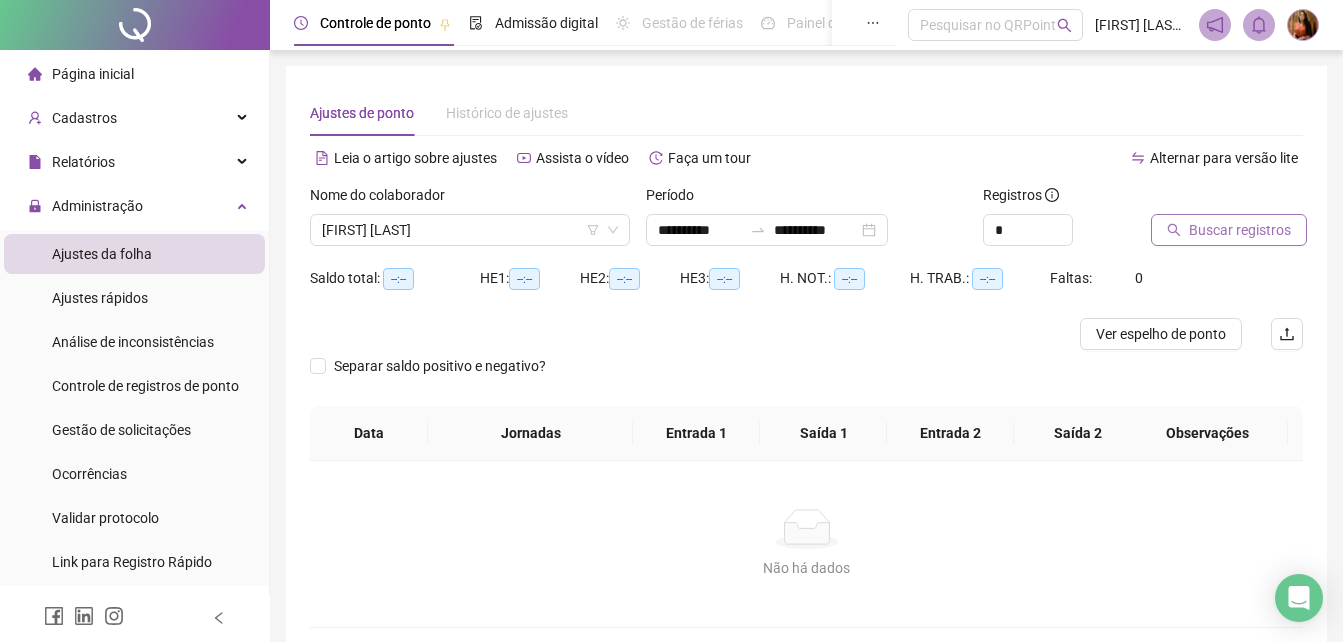click on "Buscar registros" at bounding box center [1240, 230] 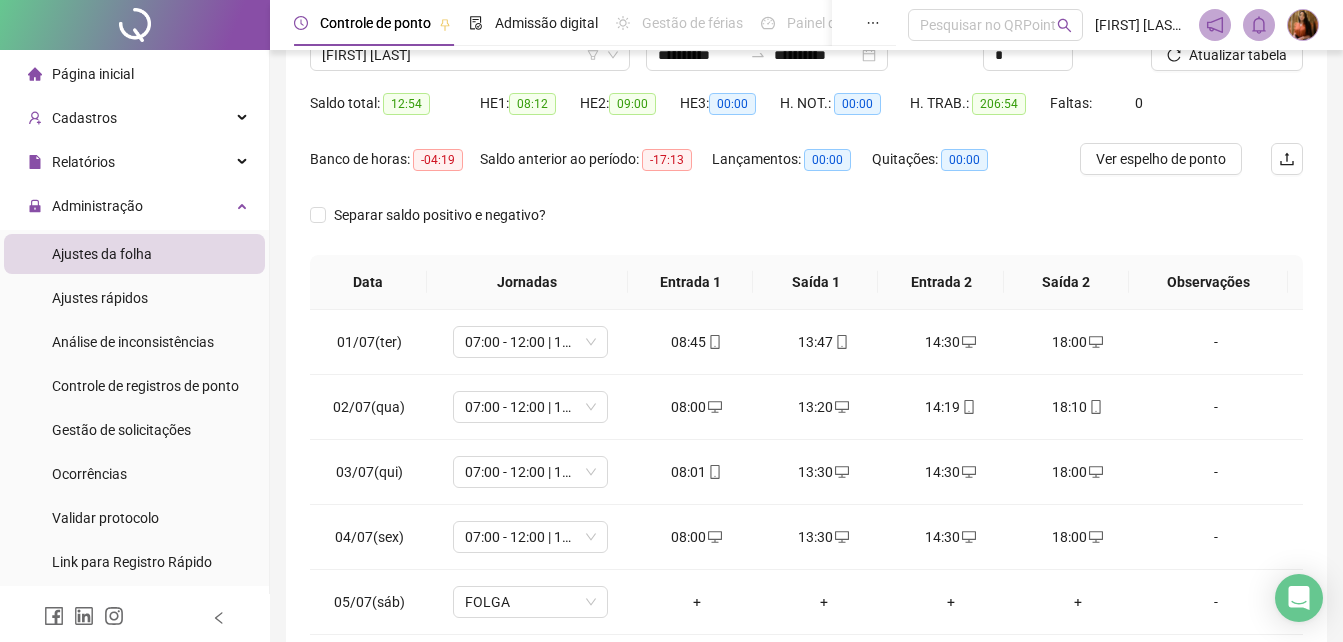 scroll, scrollTop: 380, scrollLeft: 0, axis: vertical 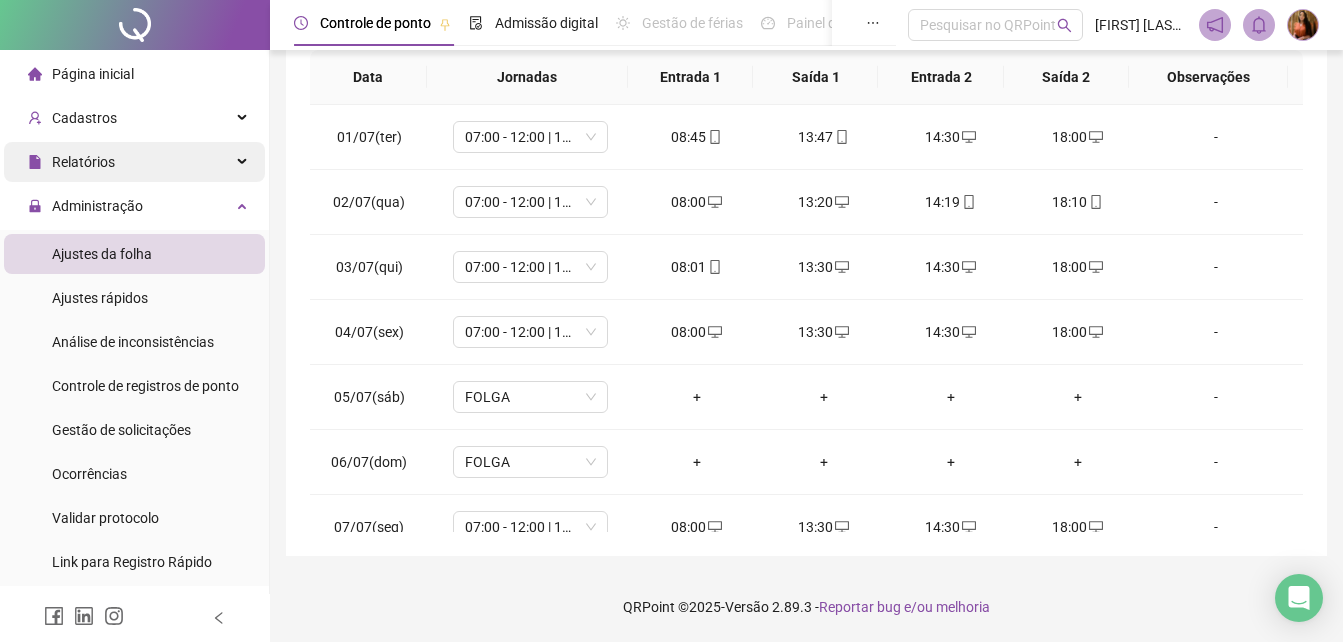 click on "Relatórios" at bounding box center [83, 162] 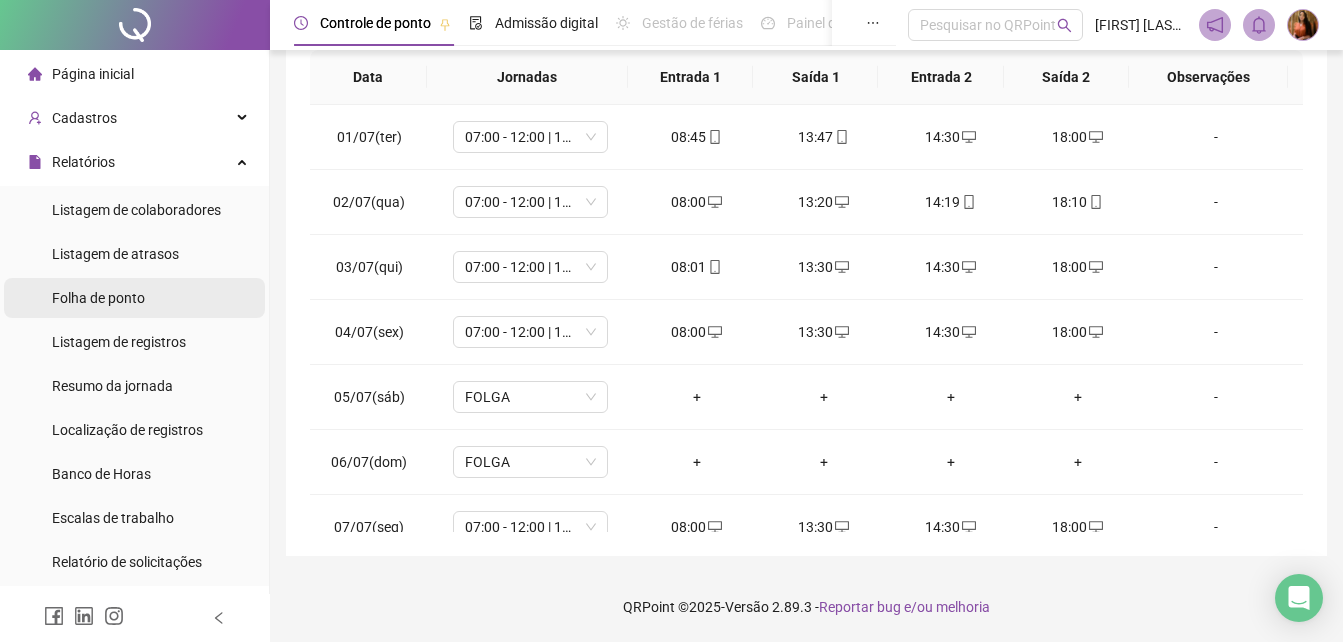click on "Folha de ponto" at bounding box center (98, 298) 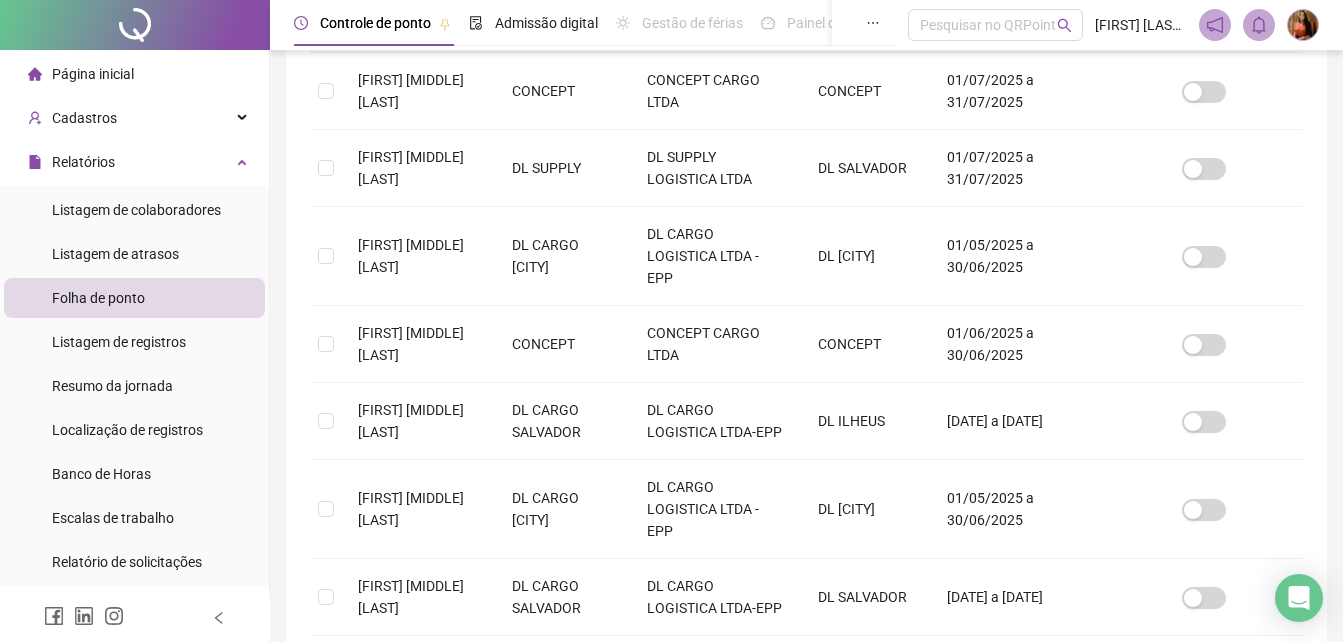 scroll, scrollTop: 838, scrollLeft: 0, axis: vertical 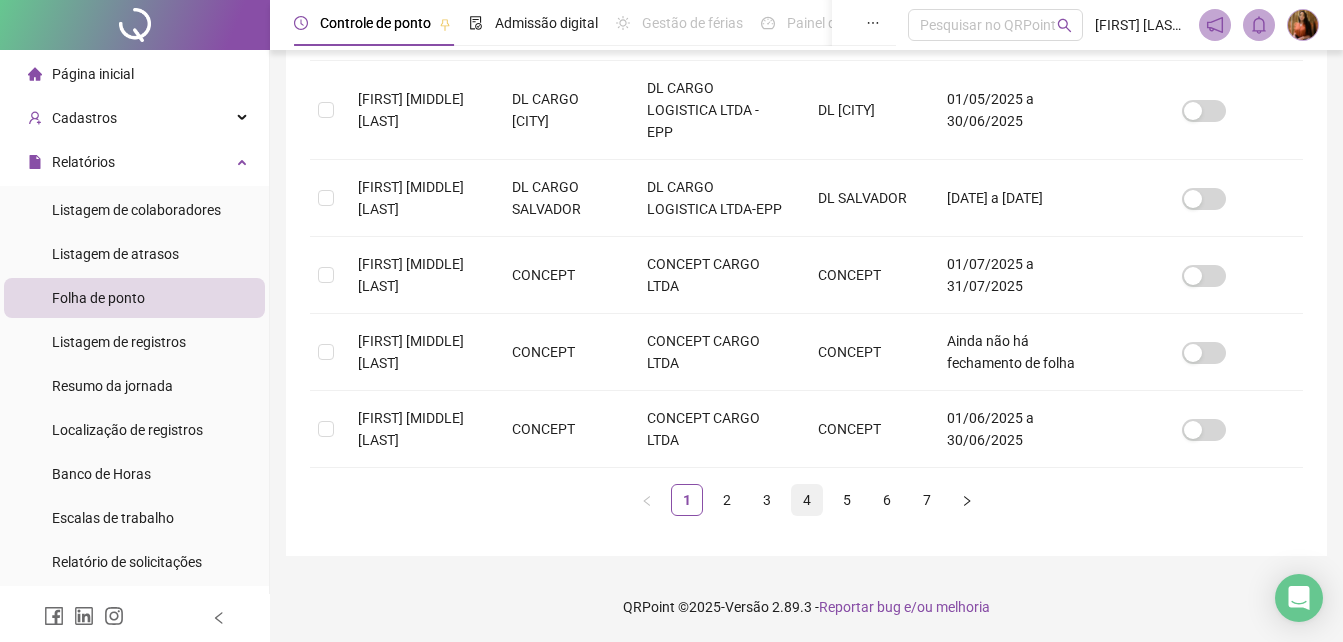 click on "4" at bounding box center [807, 500] 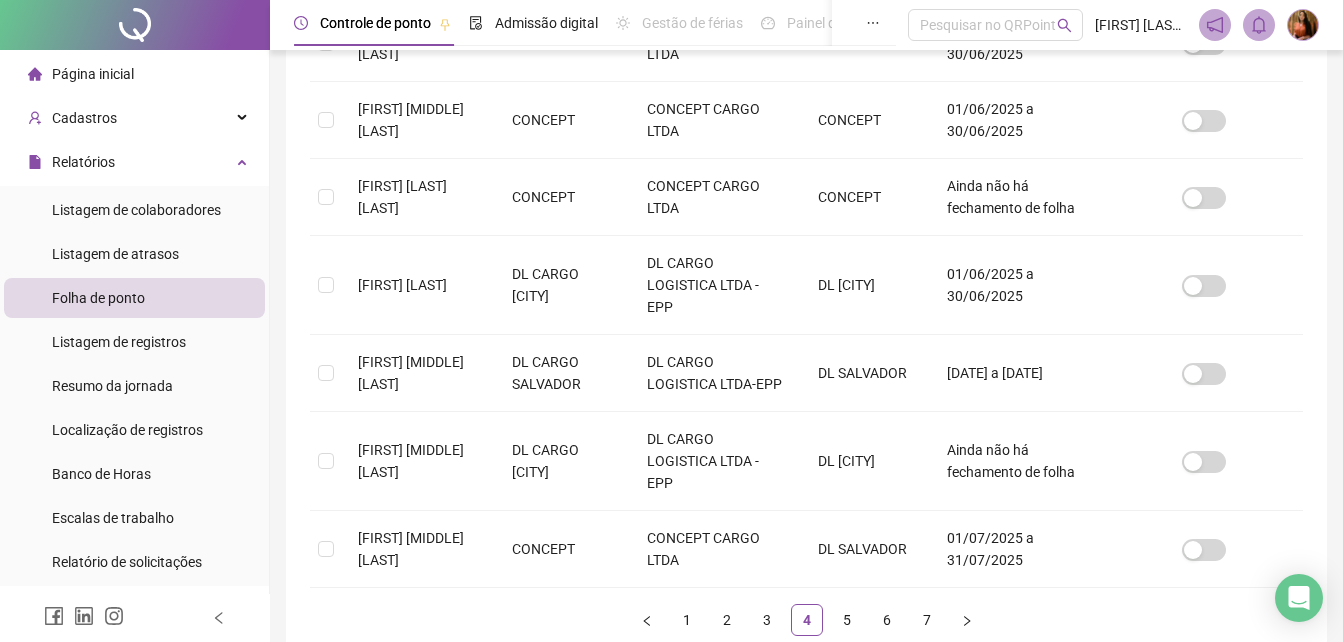 scroll, scrollTop: 684, scrollLeft: 0, axis: vertical 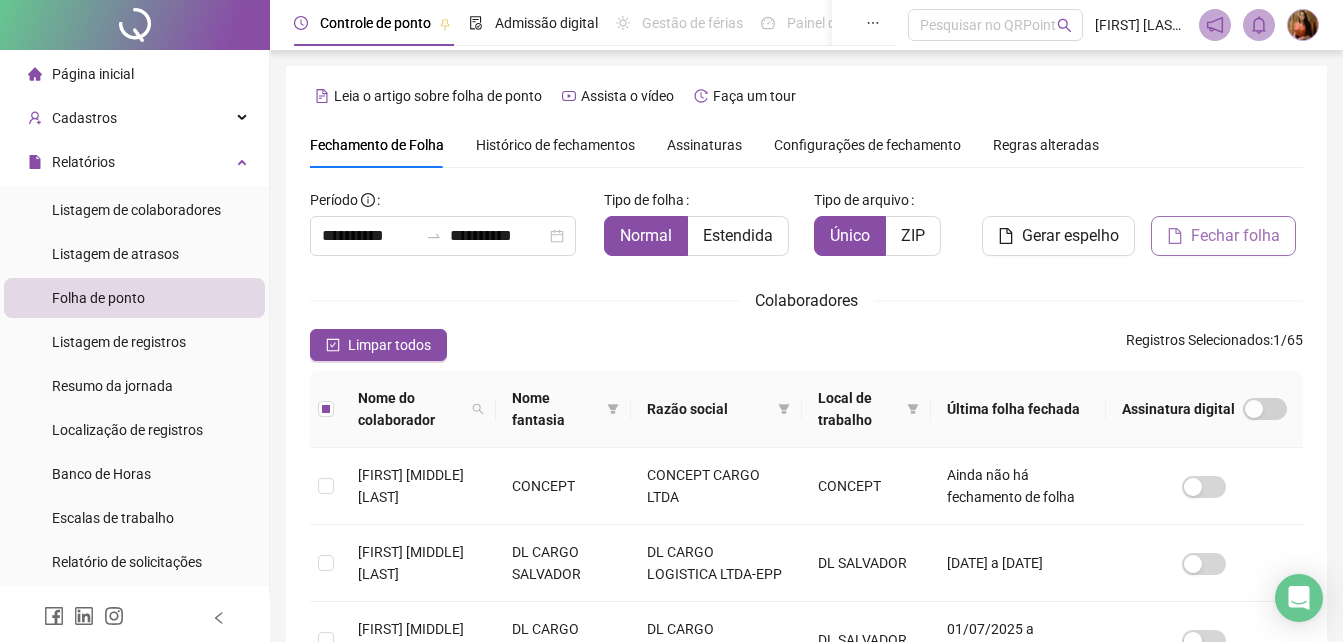 click on "Fechar folha" at bounding box center (1235, 236) 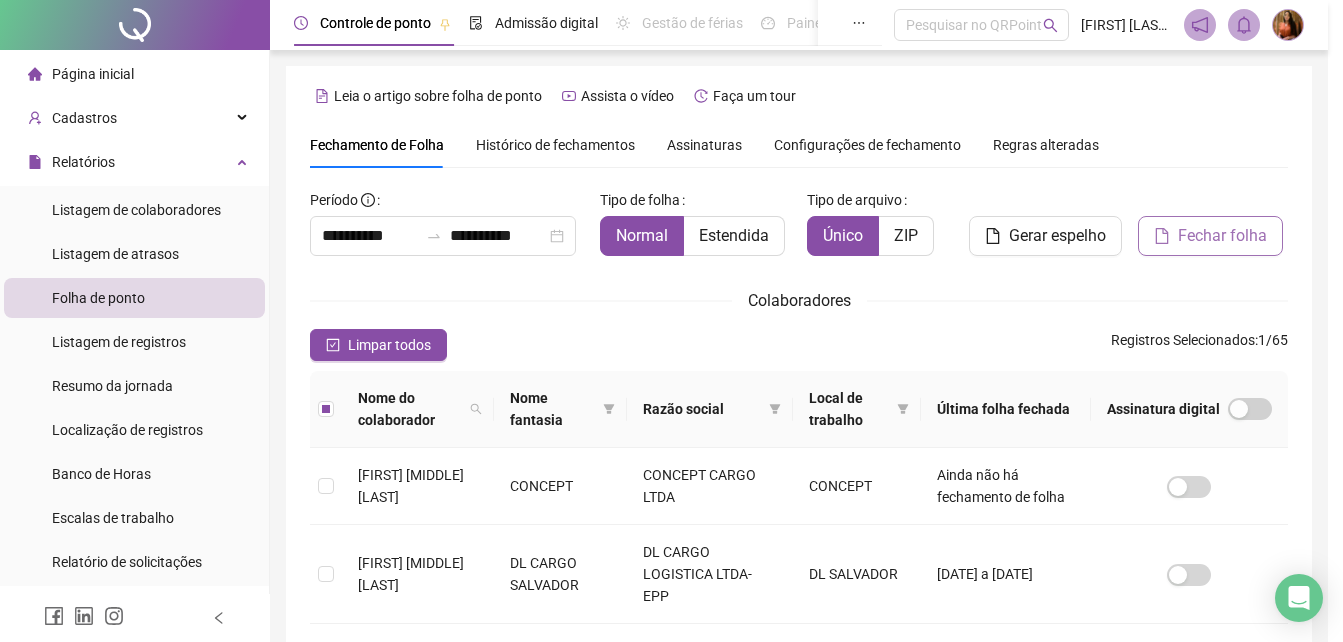 scroll, scrollTop: 89, scrollLeft: 0, axis: vertical 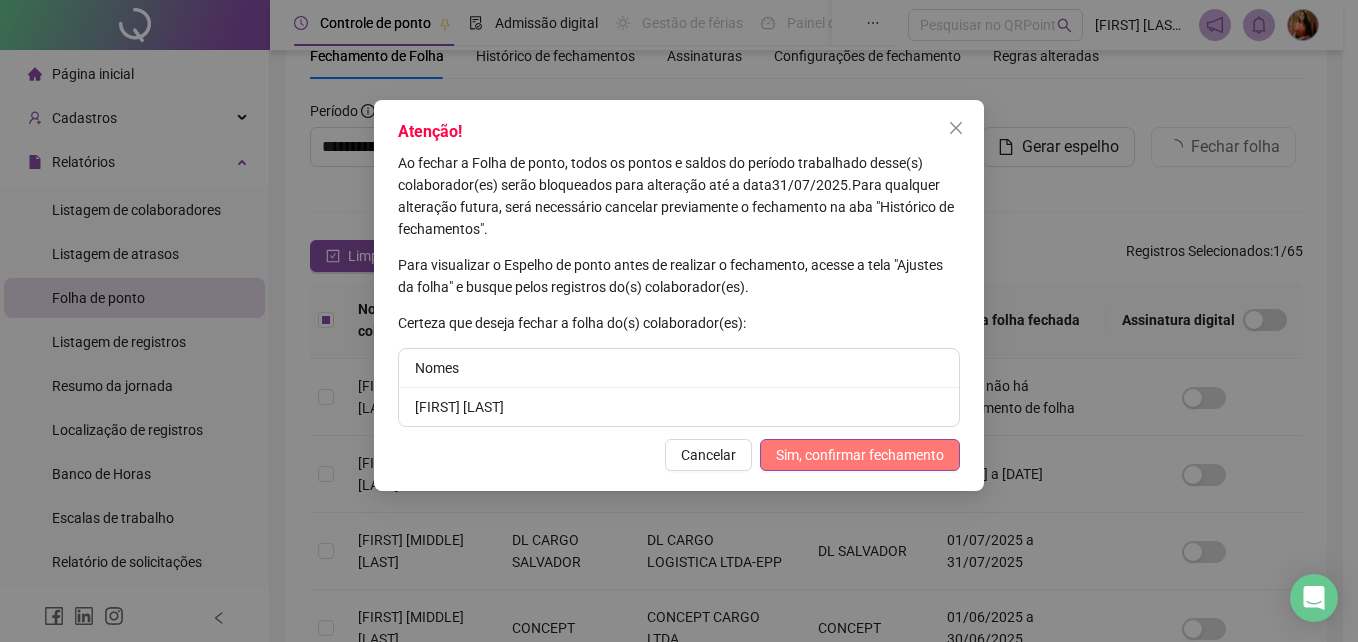 click on "Sim, confirmar fechamento" at bounding box center [860, 455] 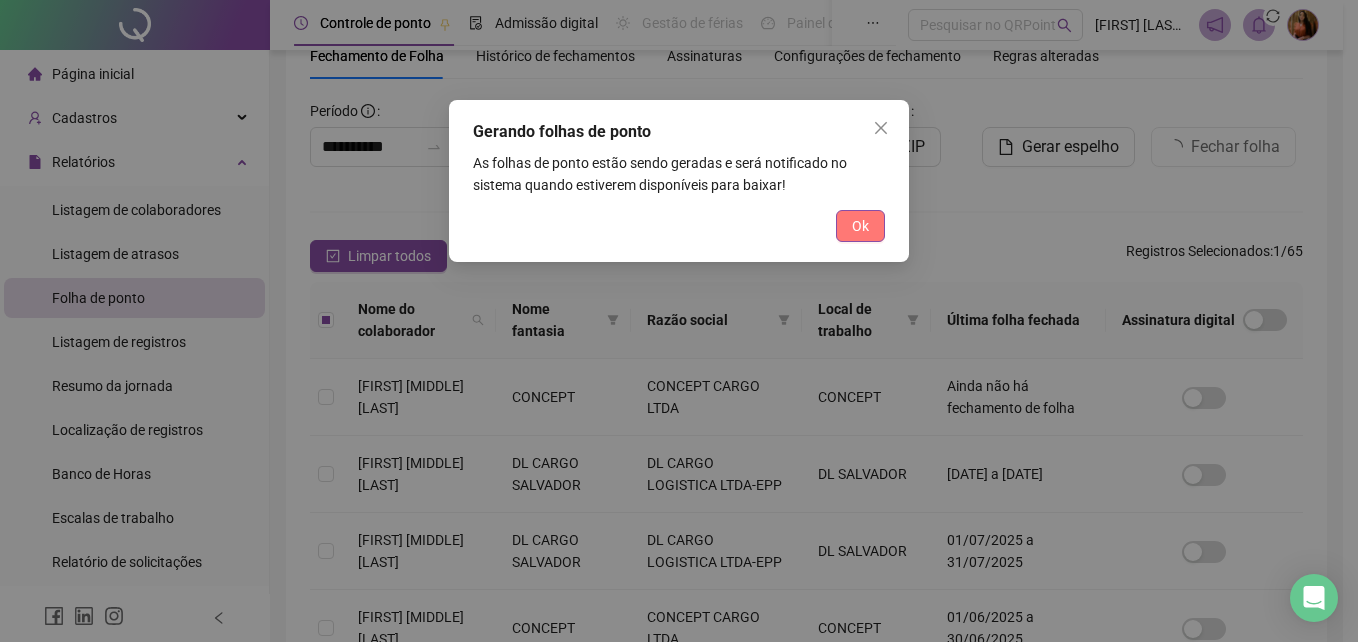 click on "Ok" at bounding box center [860, 226] 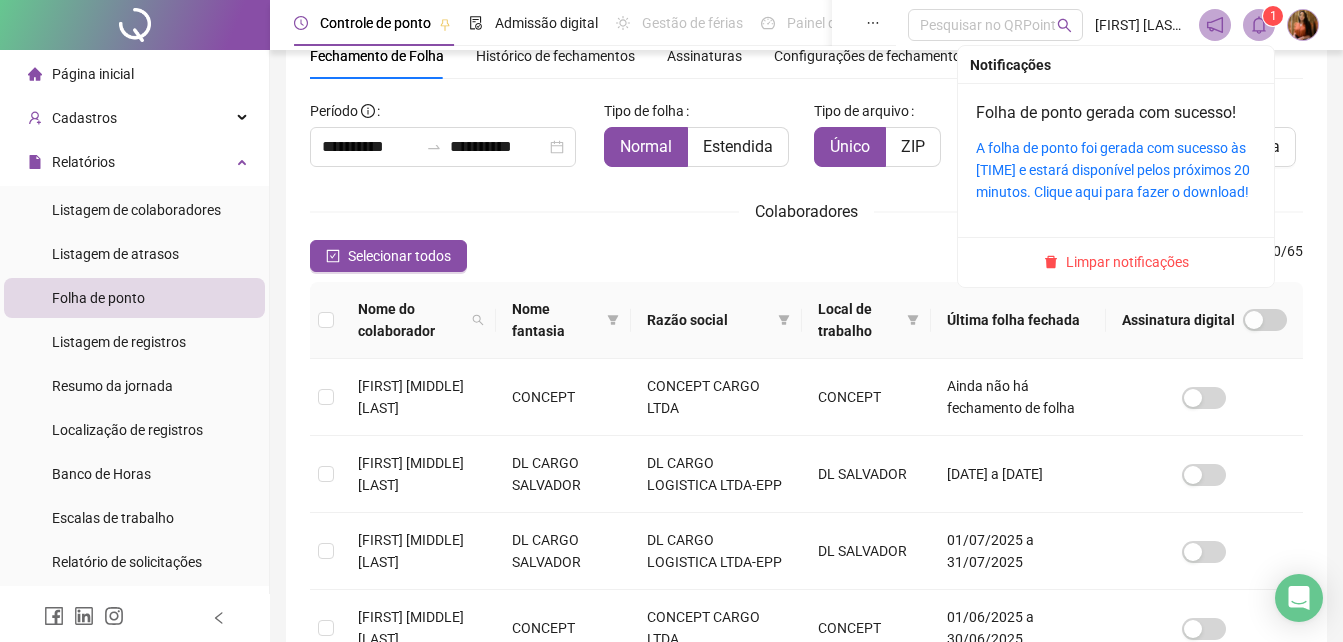 click 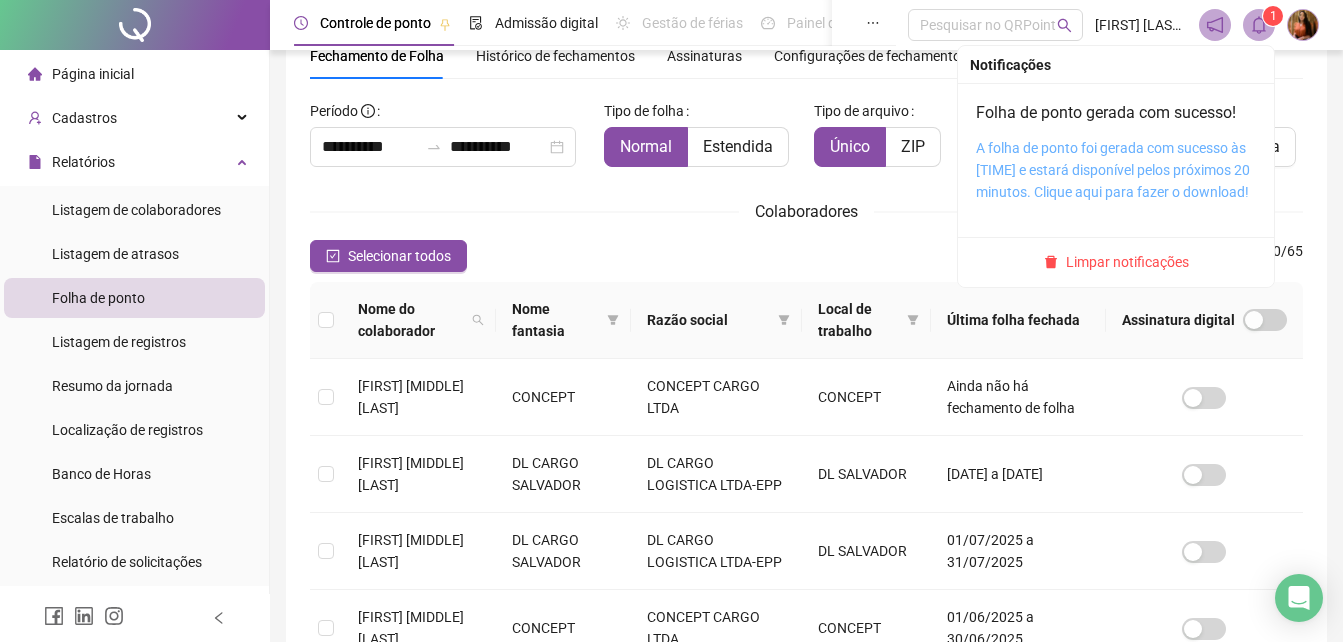 click on "A folha de ponto foi gerada com sucesso às [TIME] e estará disponível pelos próximos 20 minutos.
Clique aqui para fazer o download!" at bounding box center (1113, 170) 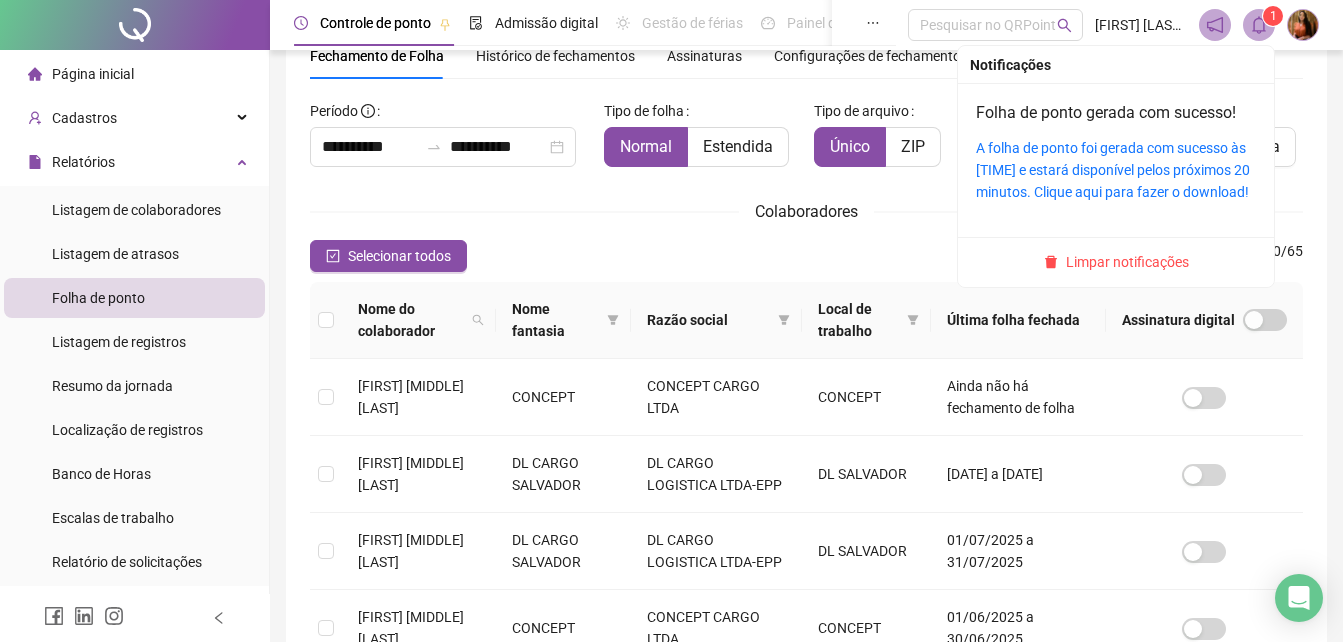 click at bounding box center [1259, 25] 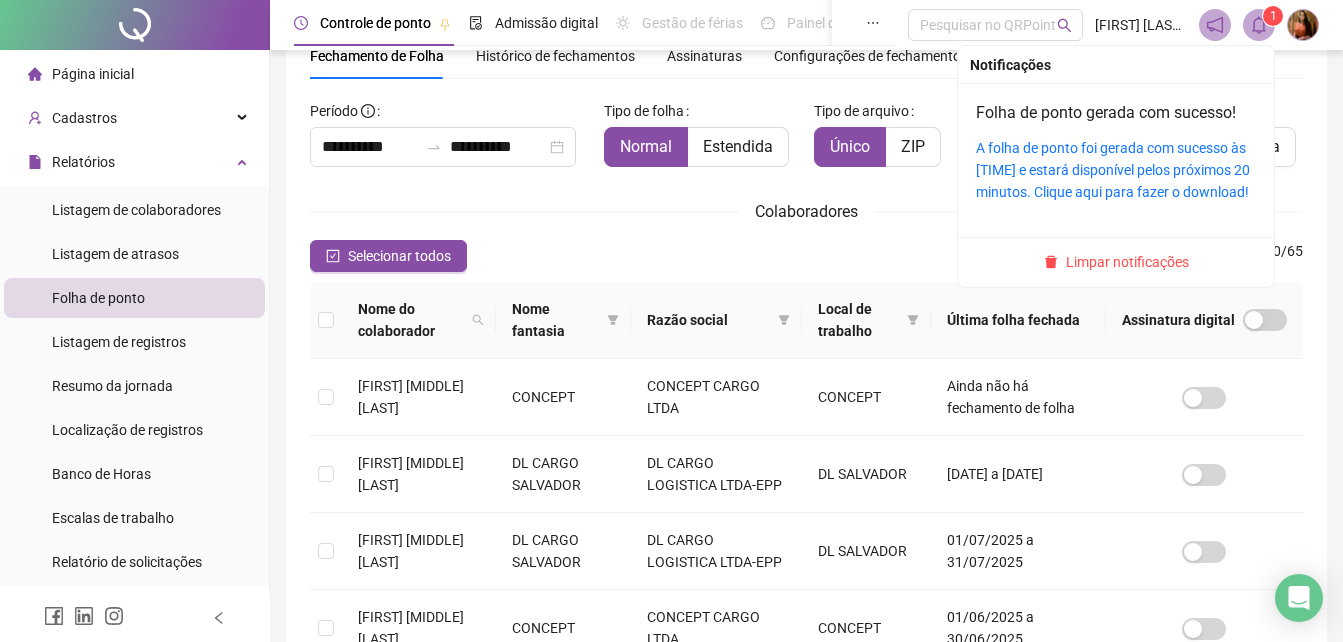 click 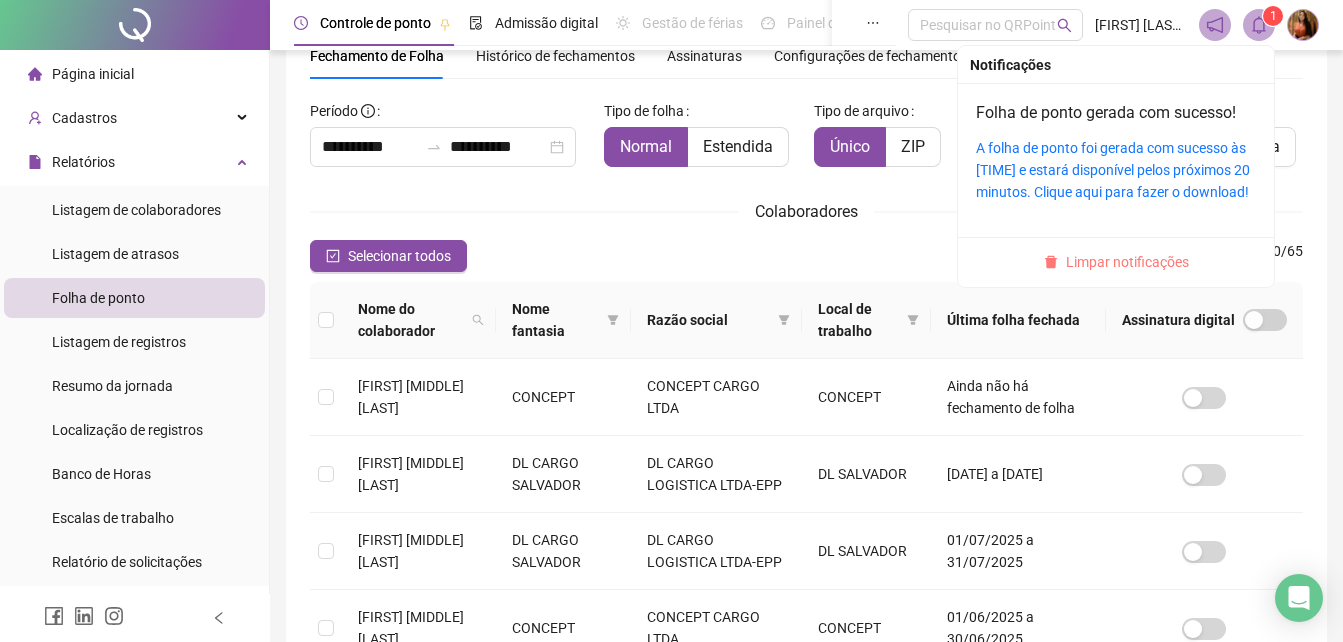 click on "Limpar notificações" at bounding box center [1127, 262] 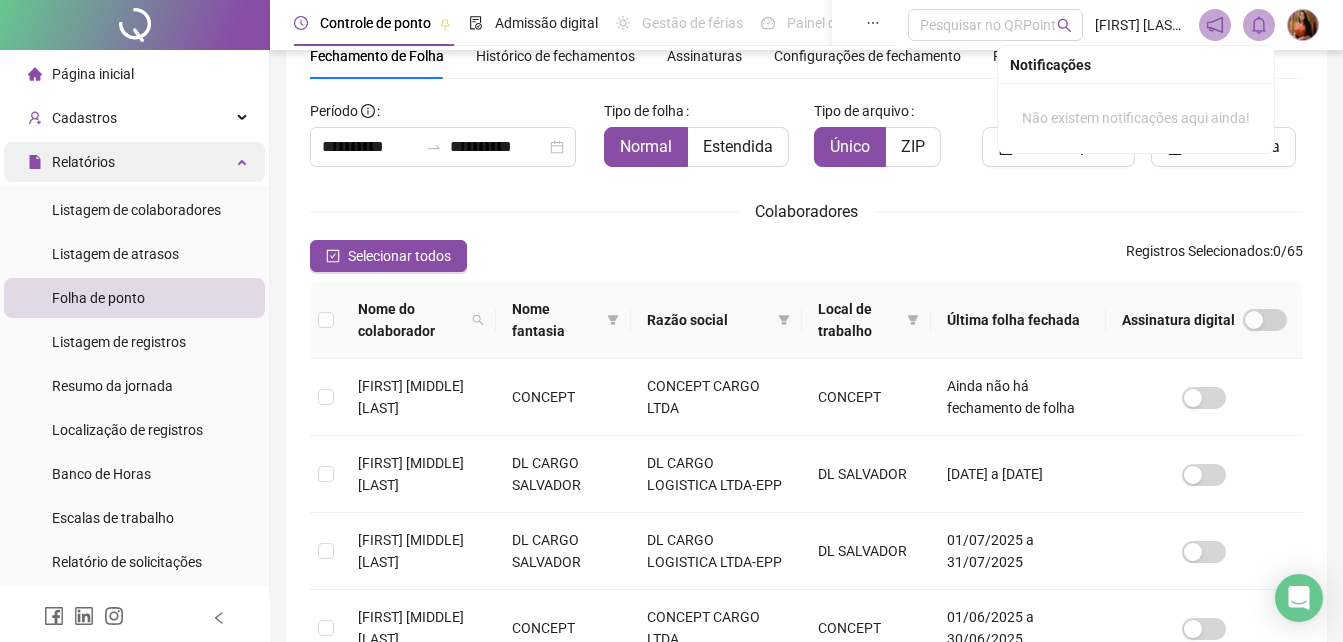 click on "Relatórios" at bounding box center [71, 162] 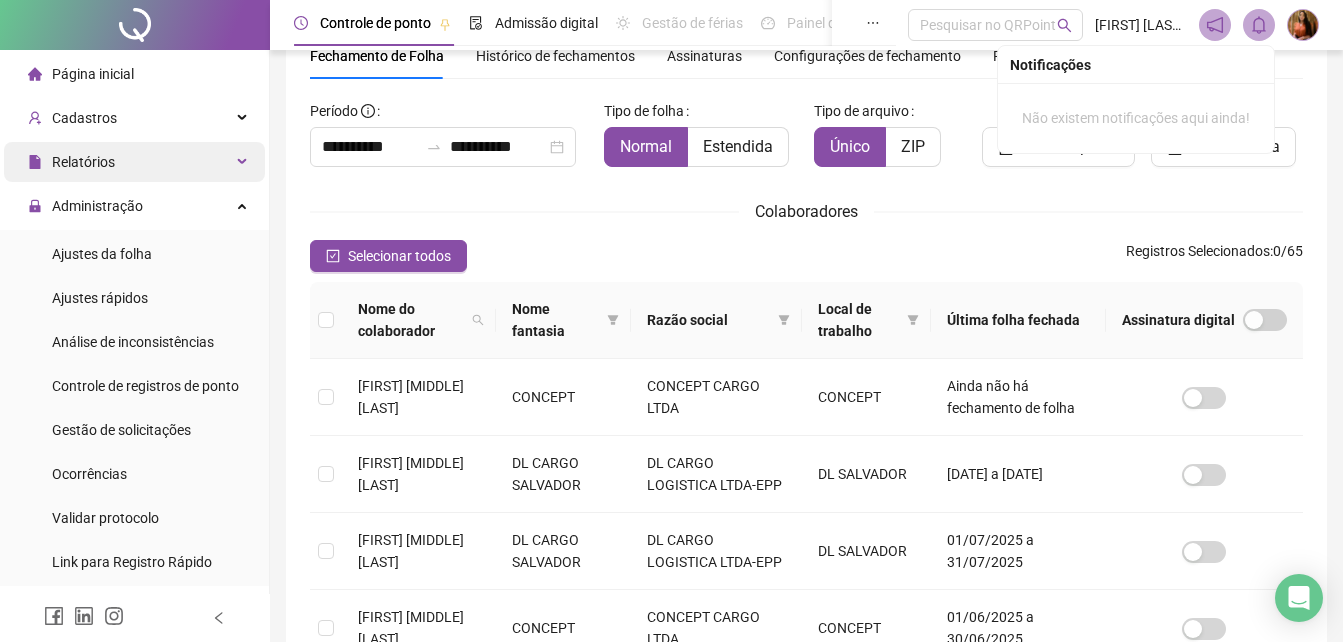 click on "Relatórios" at bounding box center [83, 162] 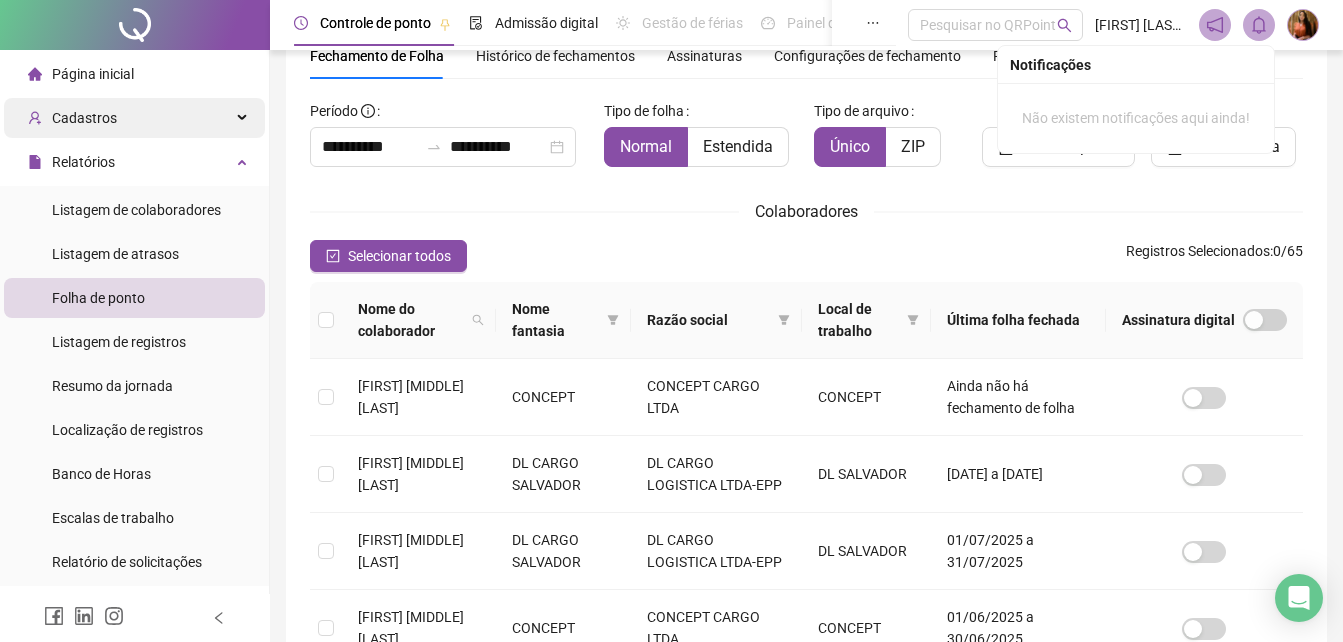 click on "Cadastros" at bounding box center [84, 118] 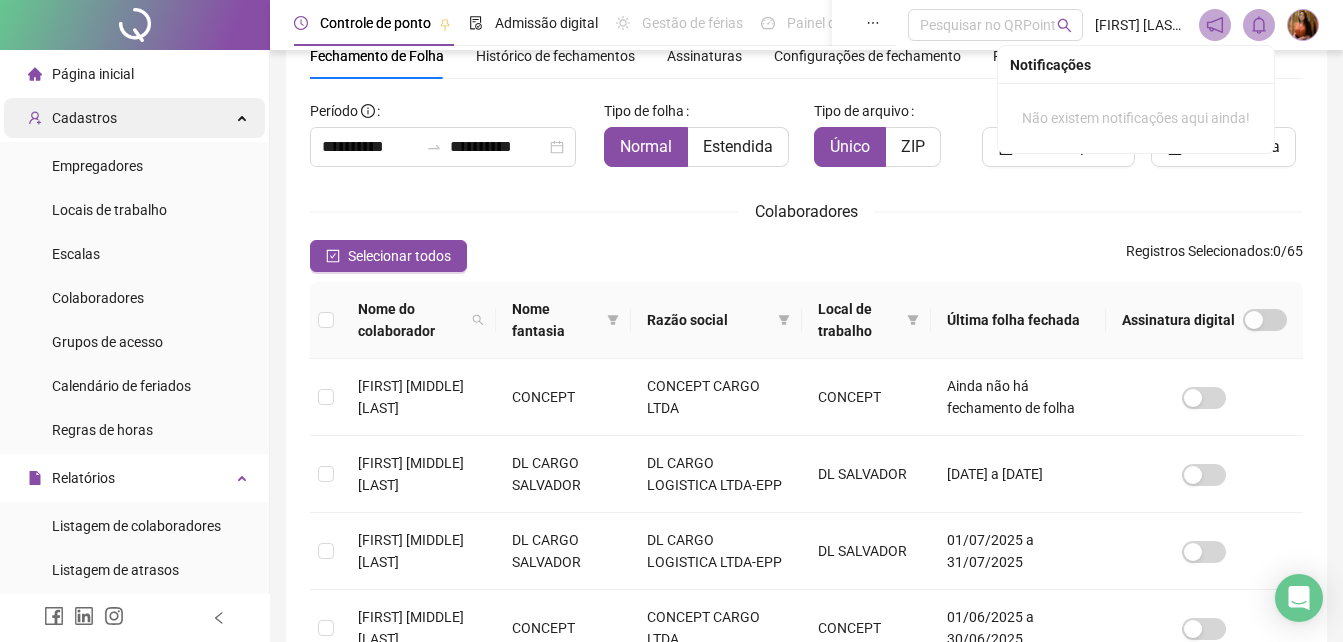 click on "Cadastros" at bounding box center [84, 118] 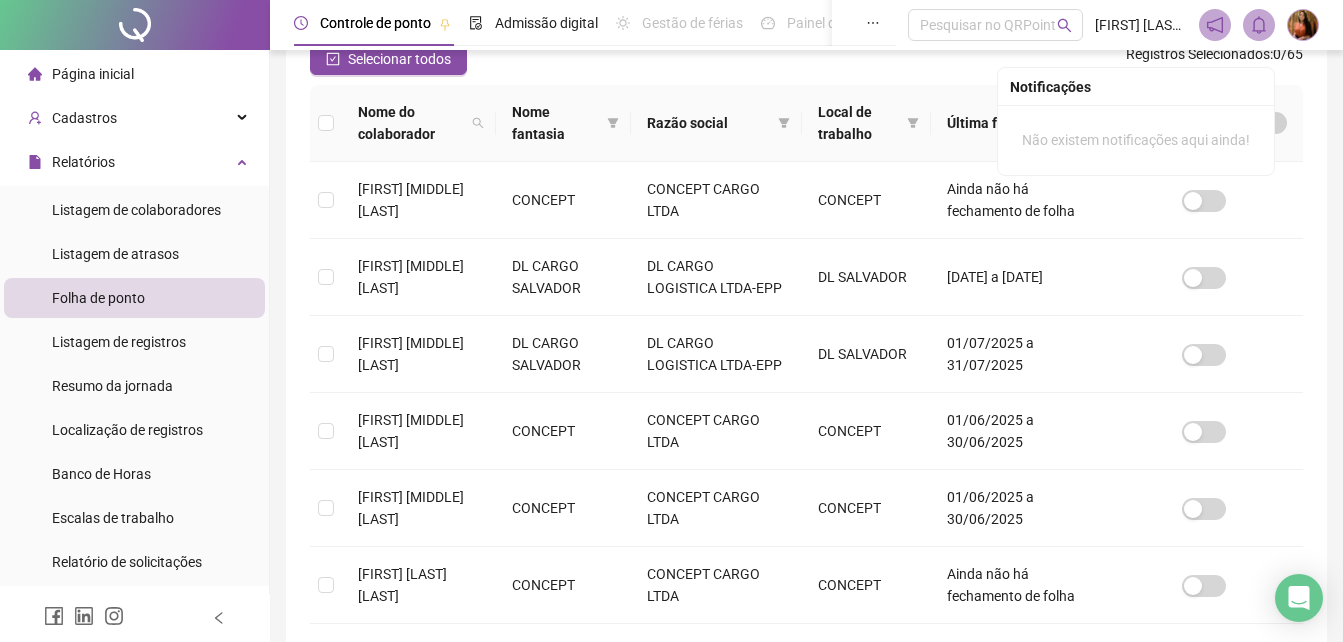 scroll, scrollTop: 313, scrollLeft: 0, axis: vertical 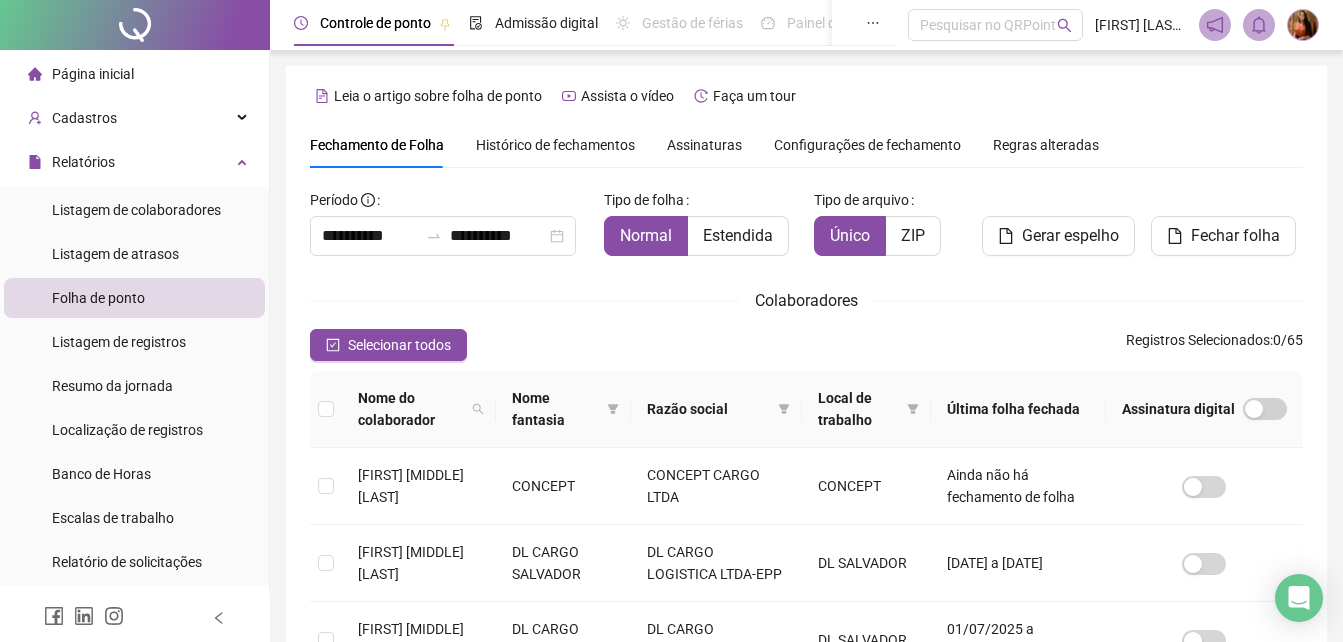 click on "Histórico de fechamentos" at bounding box center (555, 145) 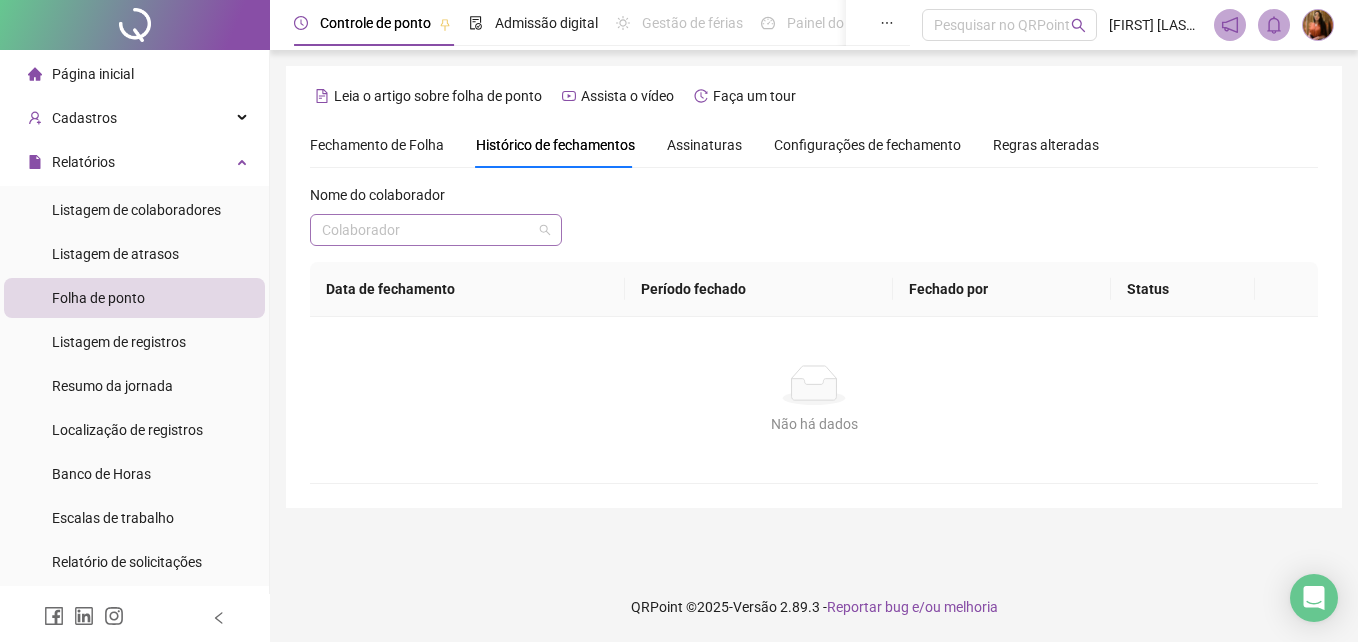click at bounding box center (427, 230) 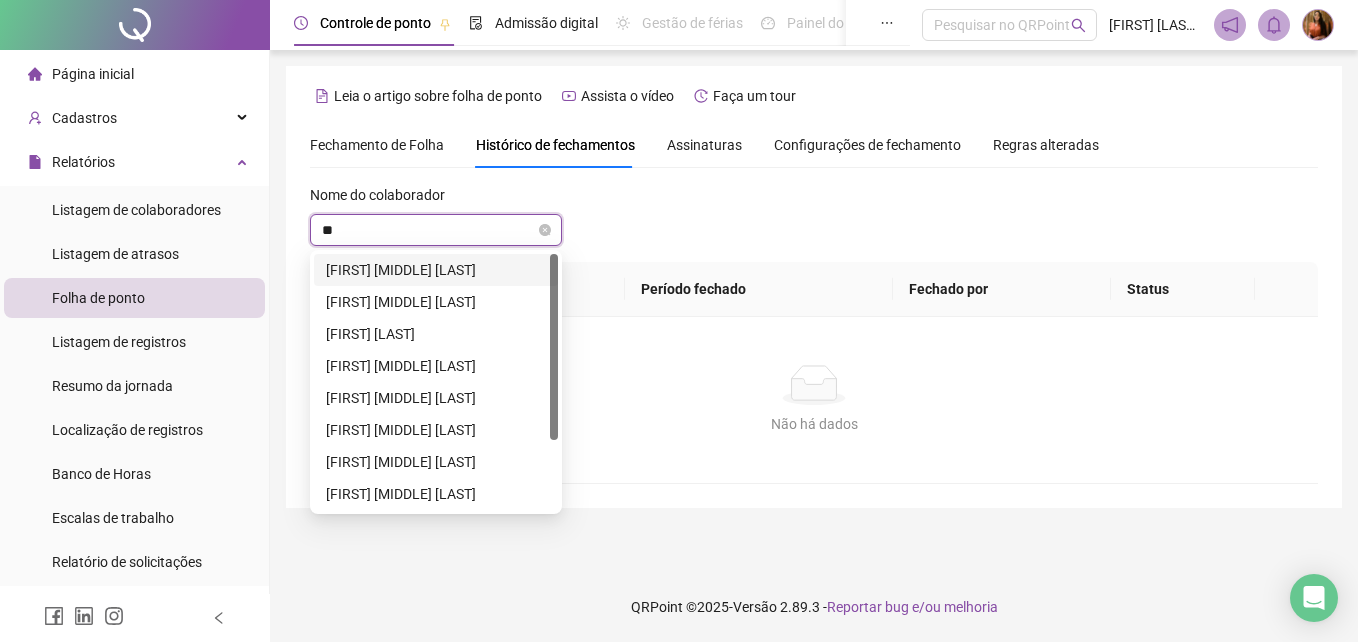 type on "***" 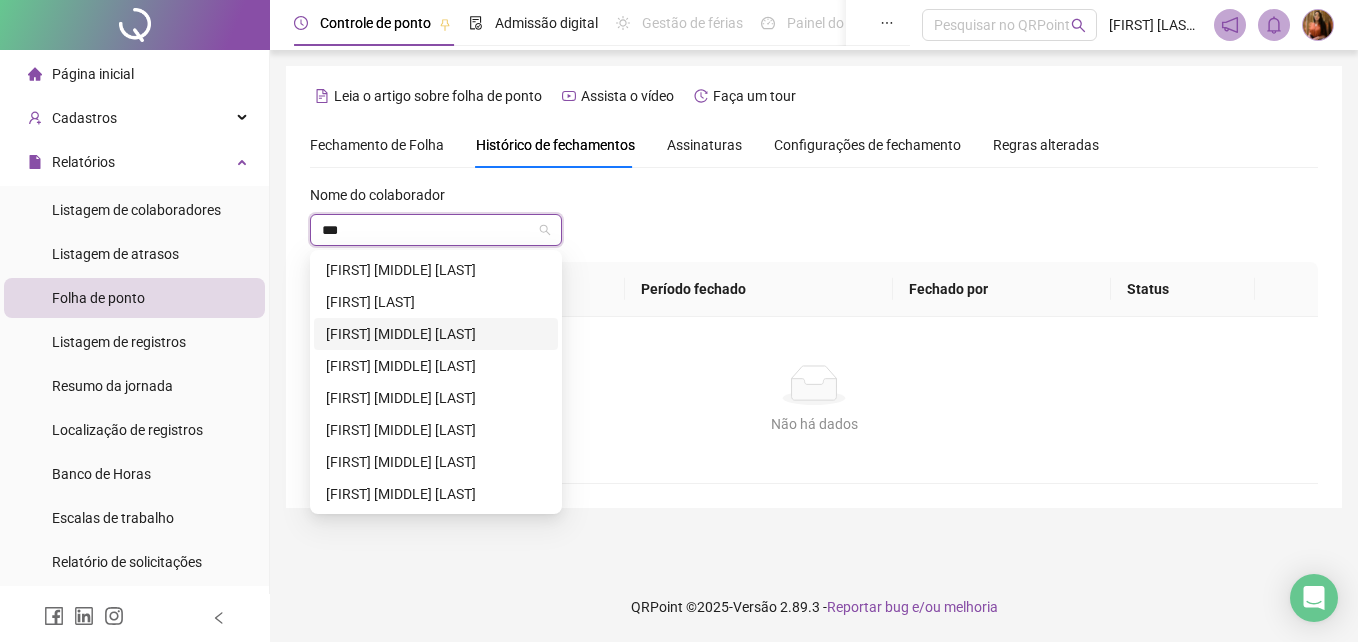 click on "[FIRST] [MIDDLE] [LAST]" at bounding box center [436, 334] 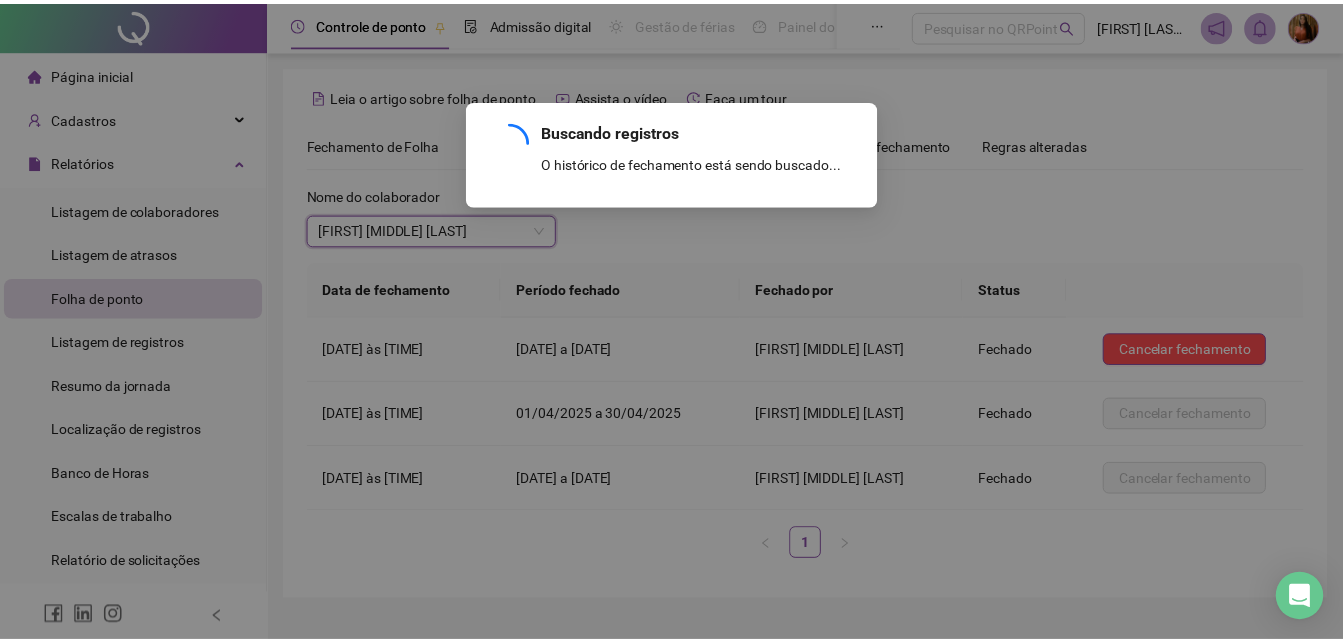 scroll, scrollTop: 44, scrollLeft: 0, axis: vertical 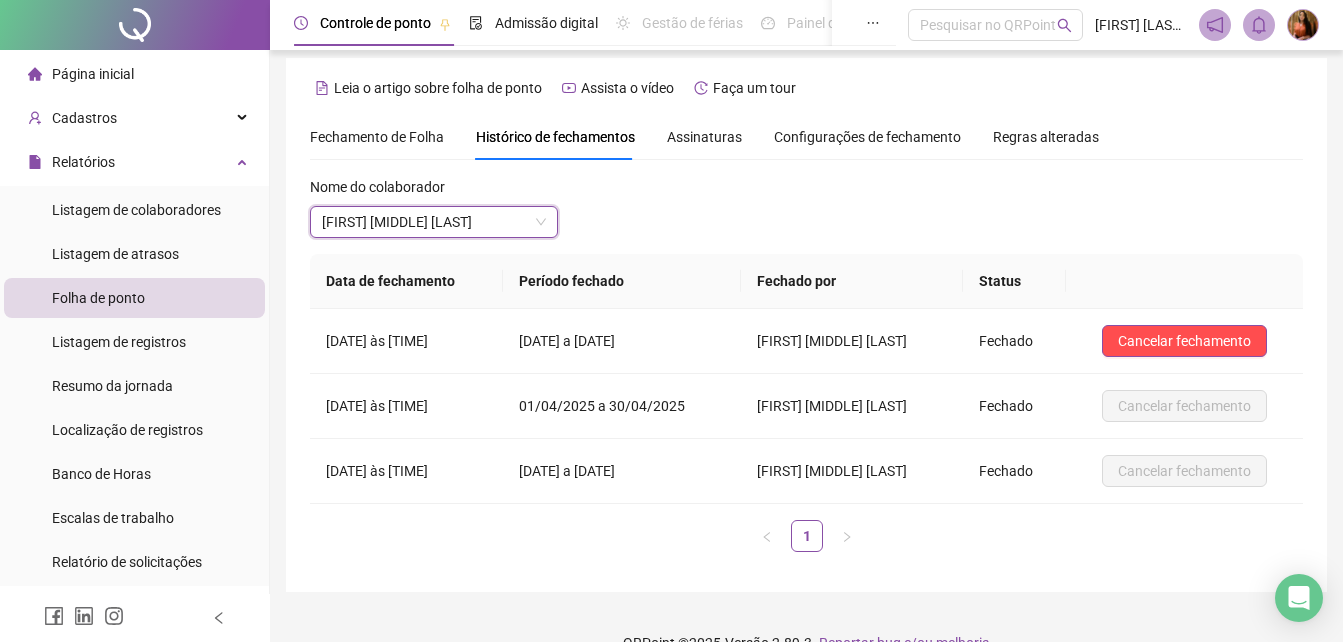 click on "Fechamento de Folha" at bounding box center (377, 137) 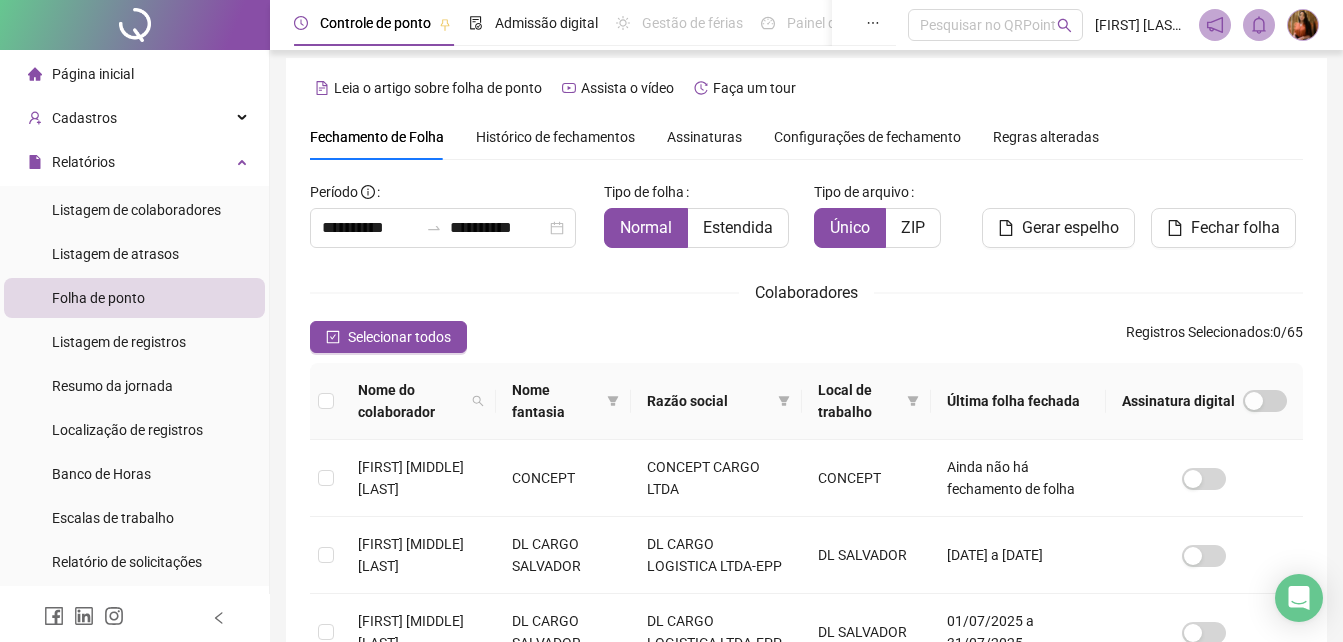 scroll, scrollTop: 89, scrollLeft: 0, axis: vertical 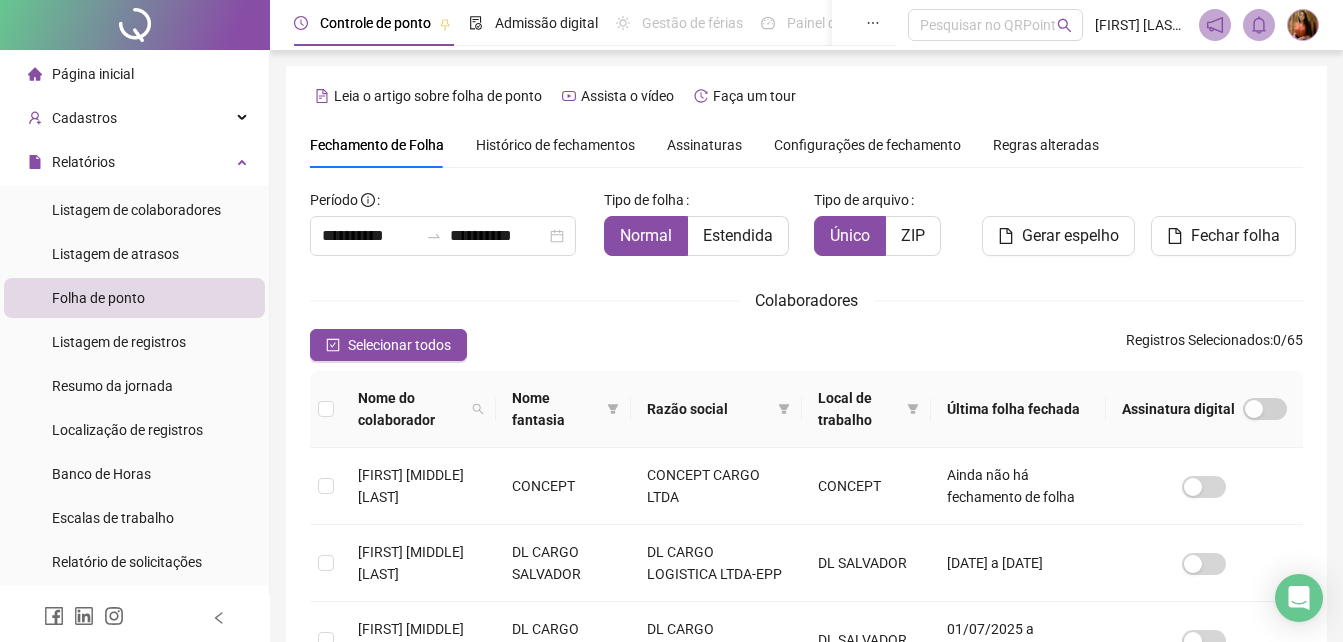 click on "Histórico de fechamentos" at bounding box center (555, 145) 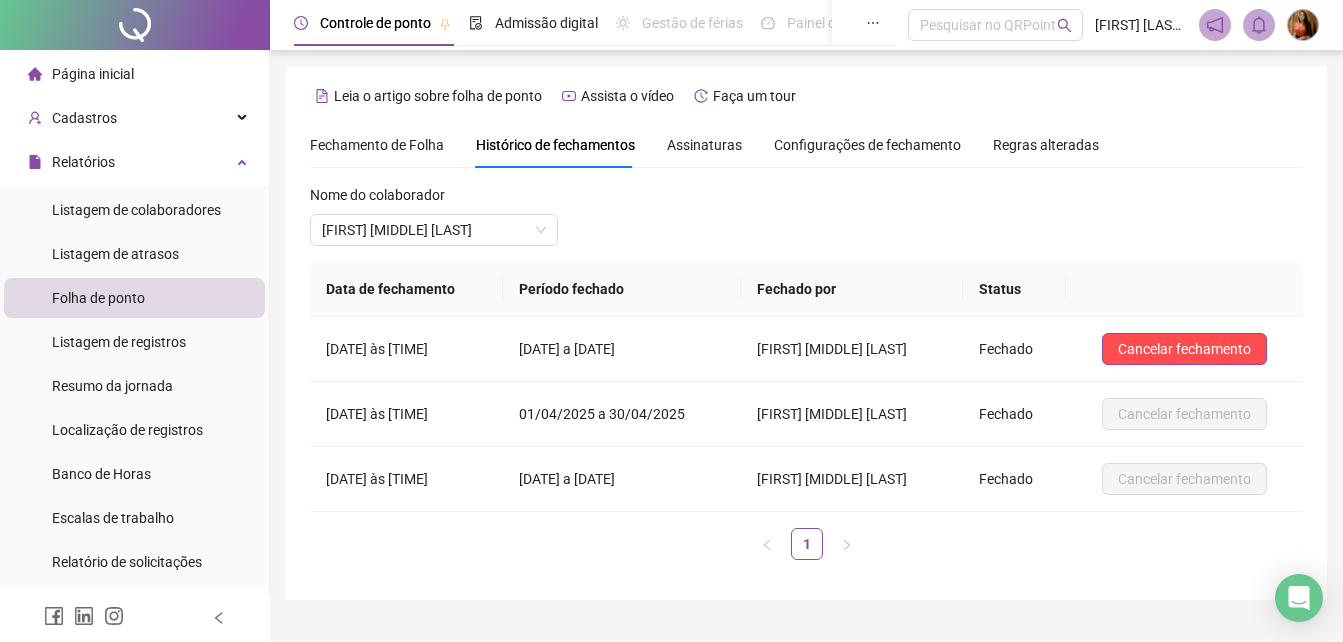 scroll, scrollTop: 44, scrollLeft: 0, axis: vertical 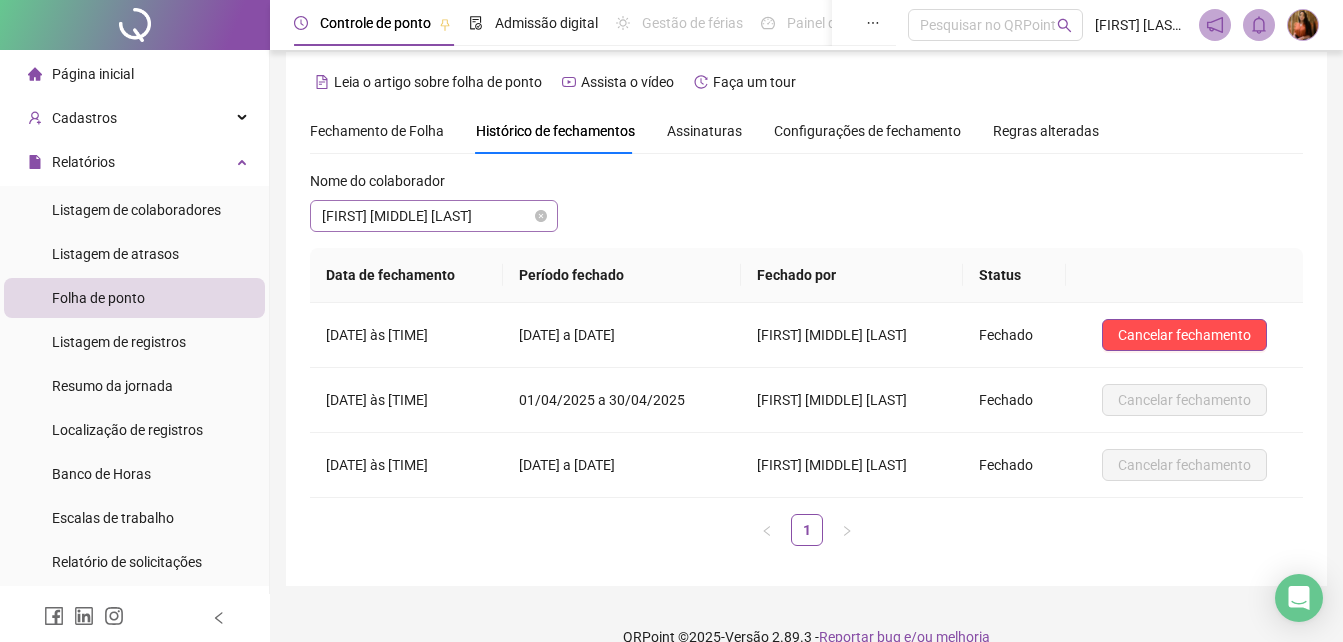 click on "[FIRST] [MIDDLE] [LAST]" at bounding box center [434, 216] 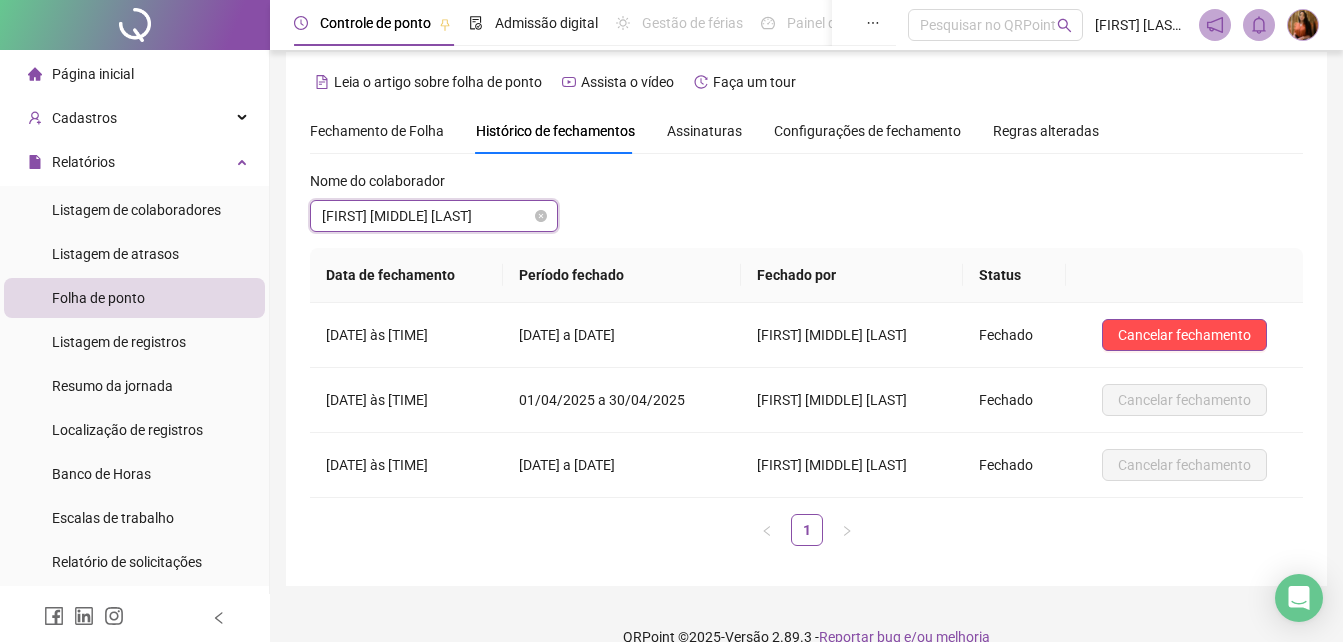 click on "[FIRST] [MIDDLE] [LAST]" at bounding box center (434, 216) 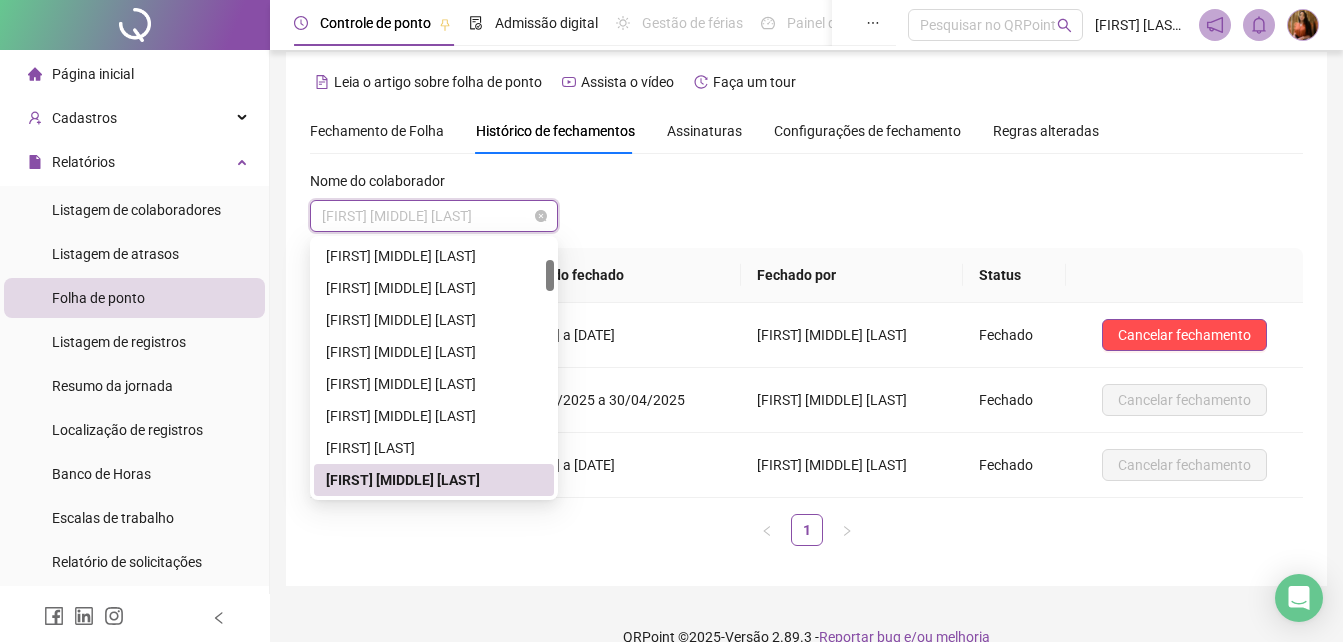 click on "[FIRST] [MIDDLE] [LAST]" at bounding box center (434, 216) 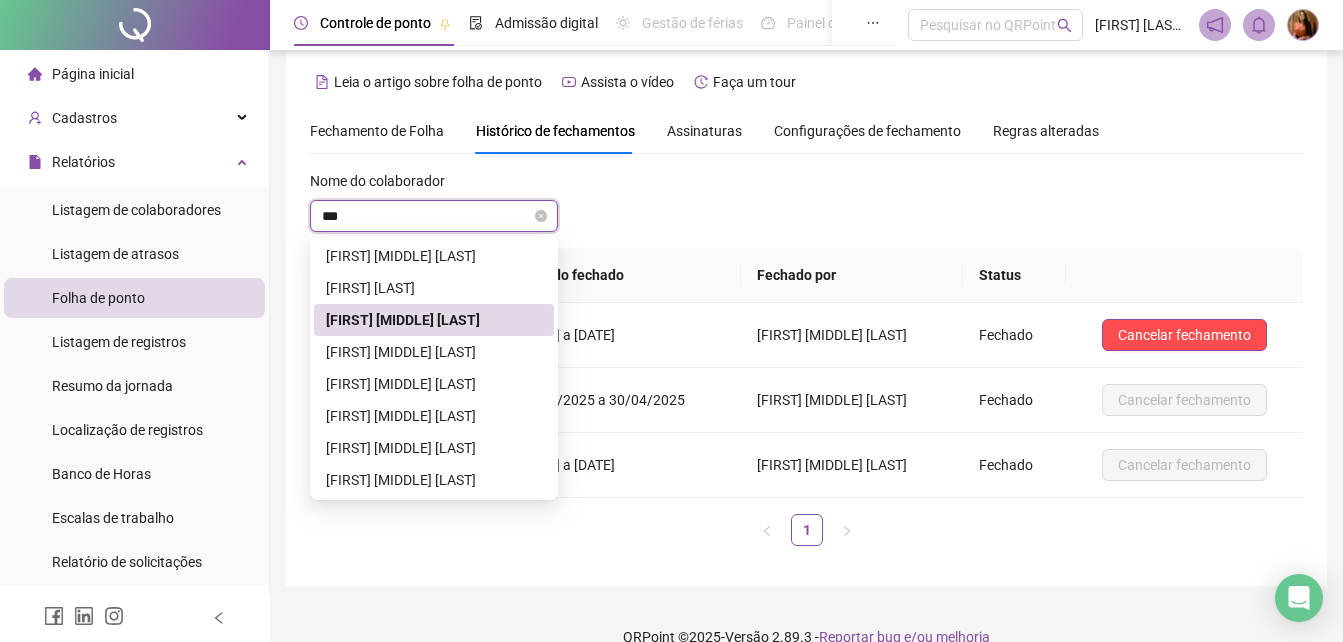 scroll, scrollTop: 0, scrollLeft: 0, axis: both 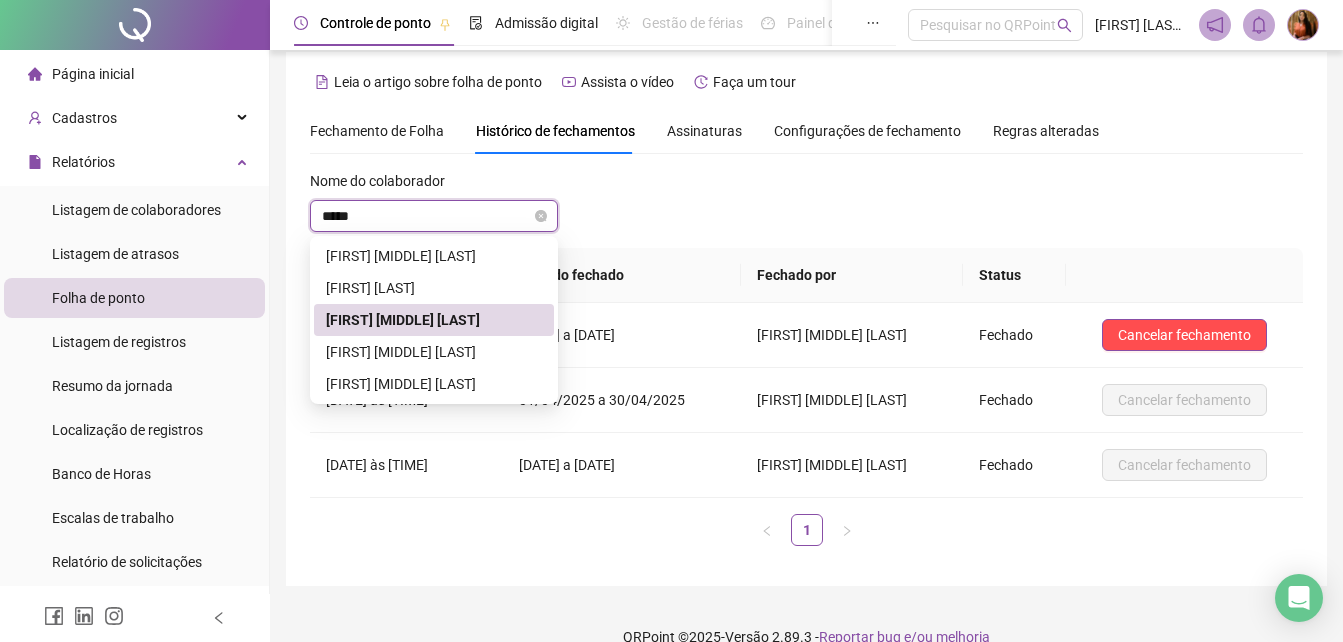type on "******" 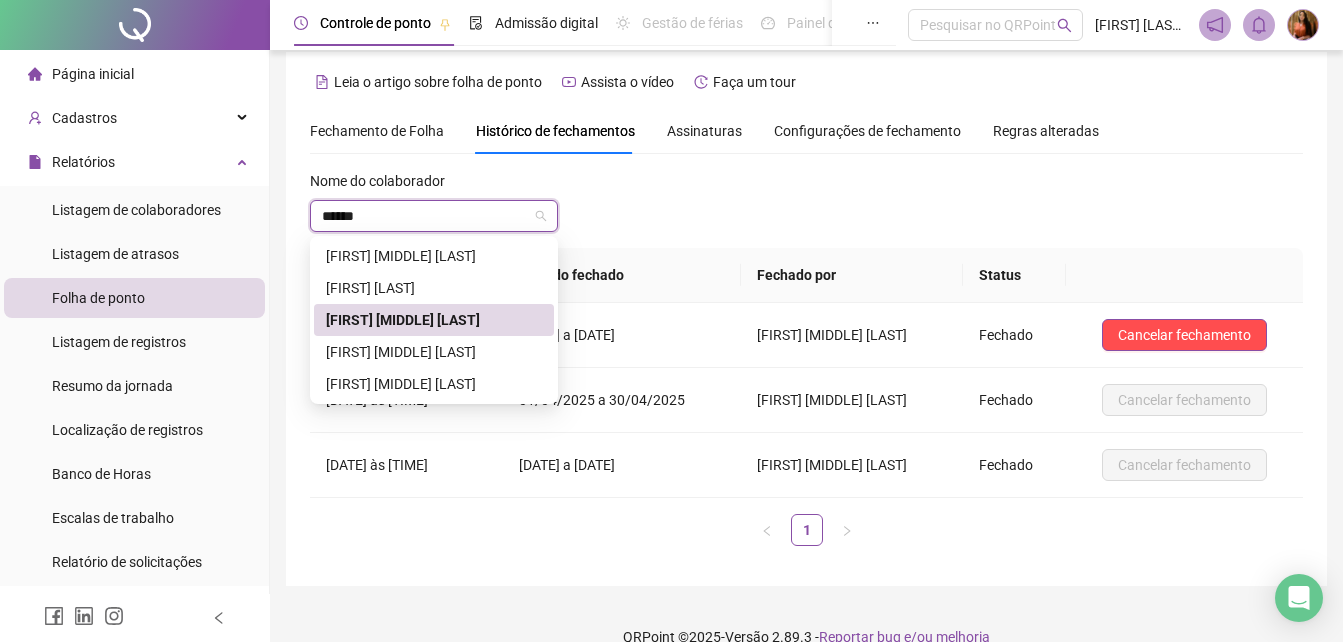click on "[FIRST] [MIDDLE] [LAST]" at bounding box center [434, 320] 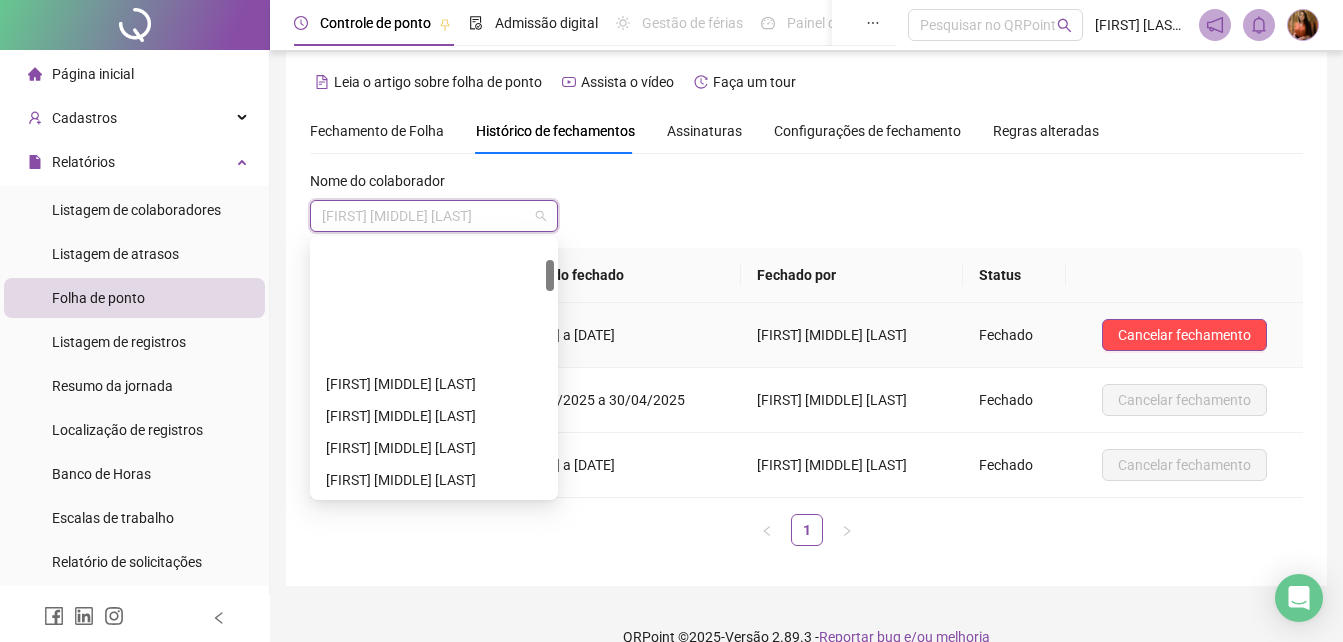 scroll, scrollTop: 160, scrollLeft: 0, axis: vertical 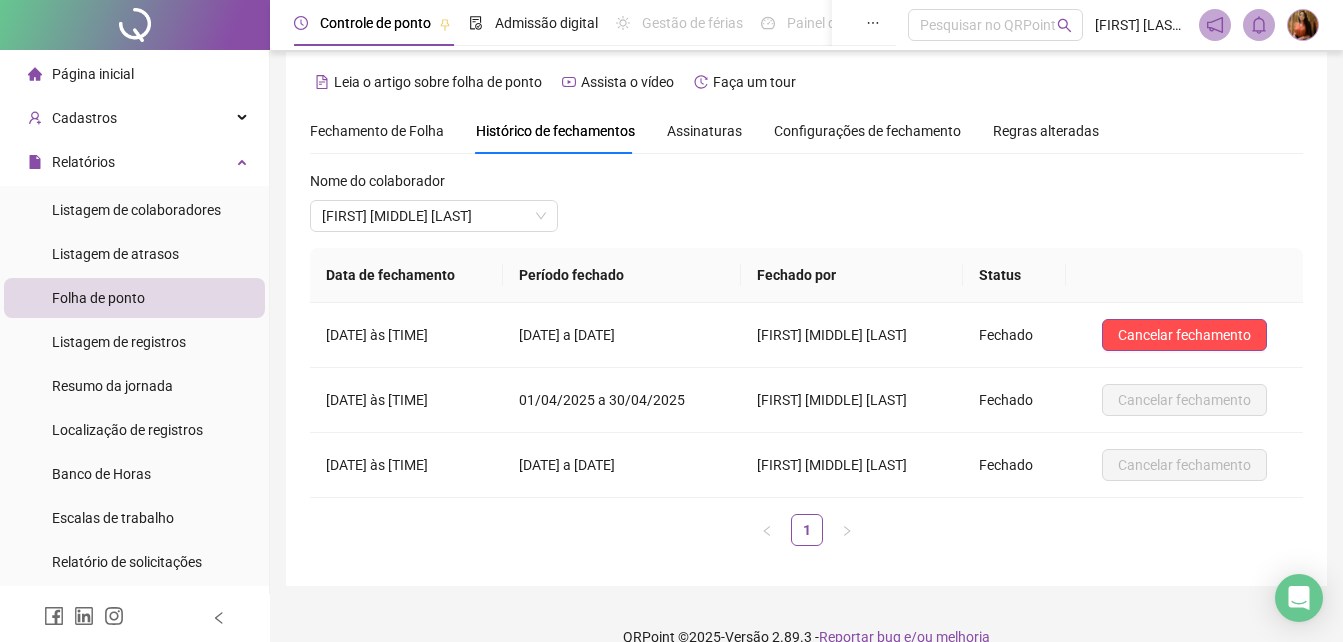 click on "Nome do colaborador [FIRST] [LAST]" at bounding box center [806, 209] 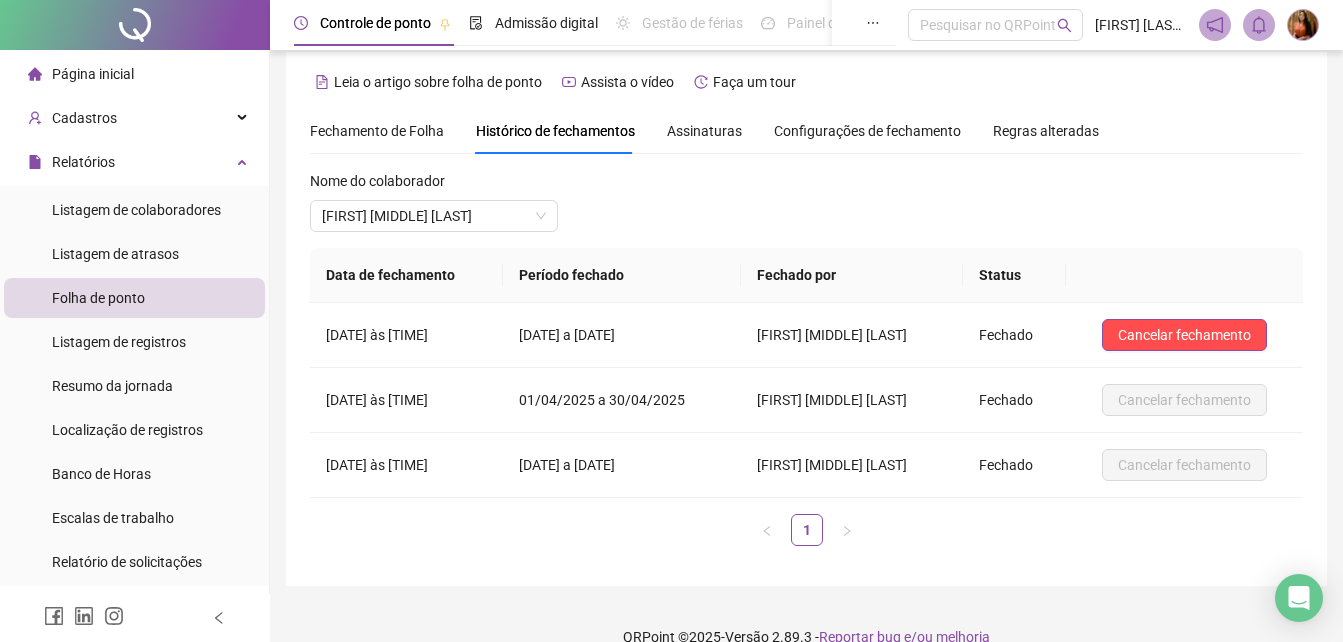 scroll, scrollTop: 0, scrollLeft: 0, axis: both 